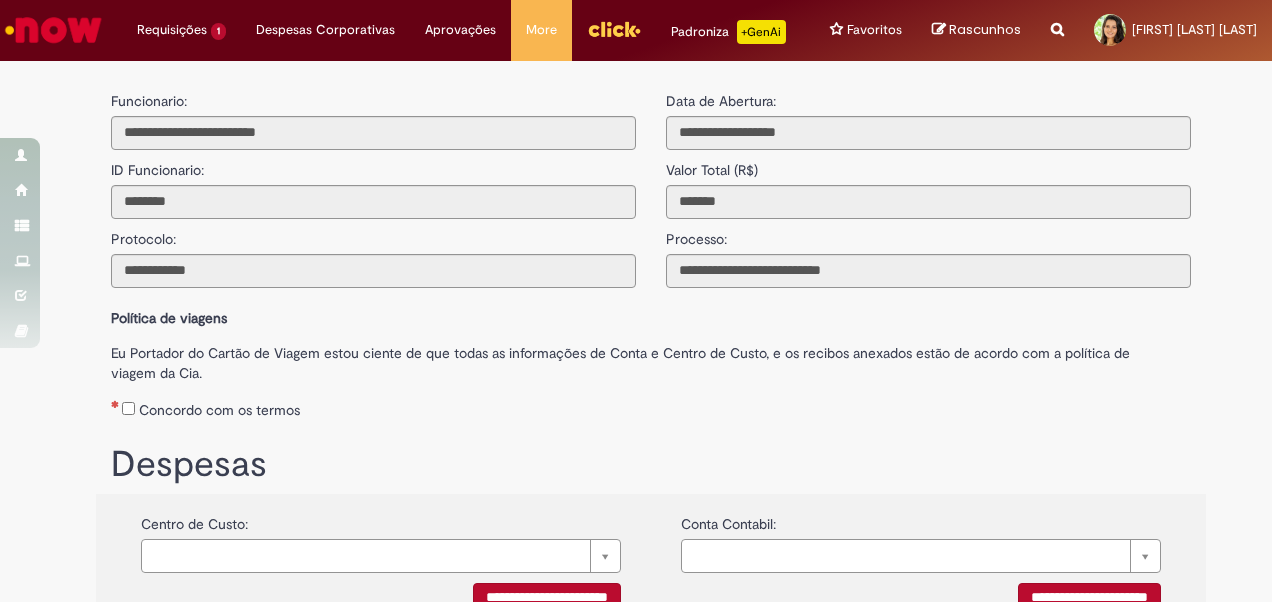 scroll, scrollTop: 0, scrollLeft: 0, axis: both 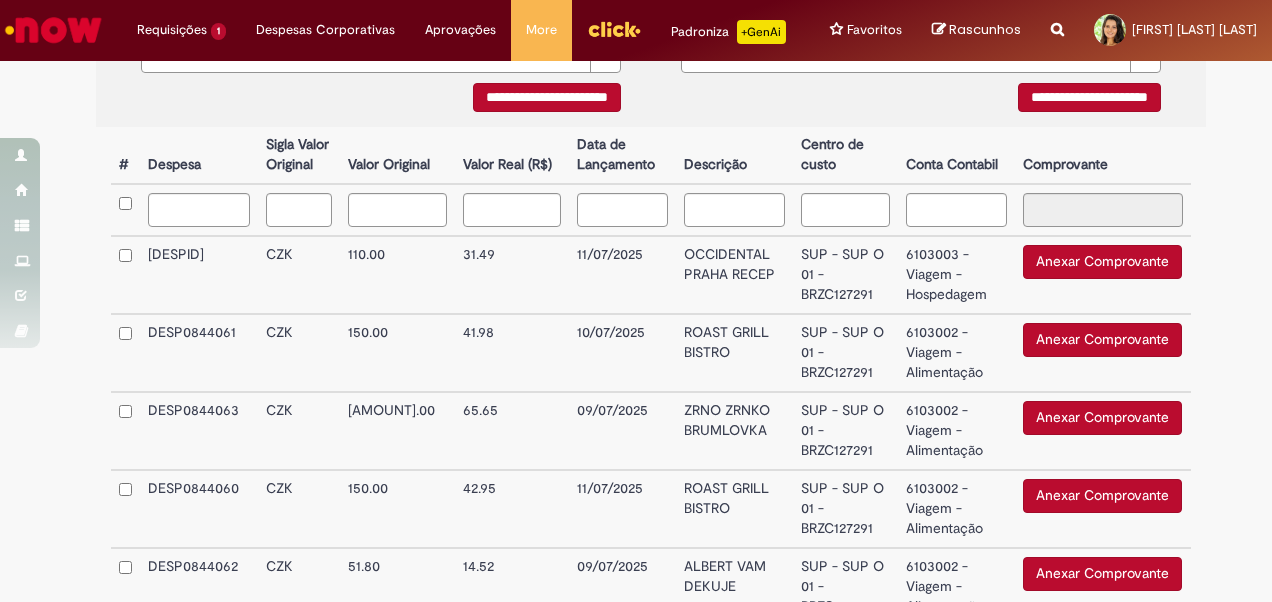 click on "Anexar Comprovante" at bounding box center [1102, 262] 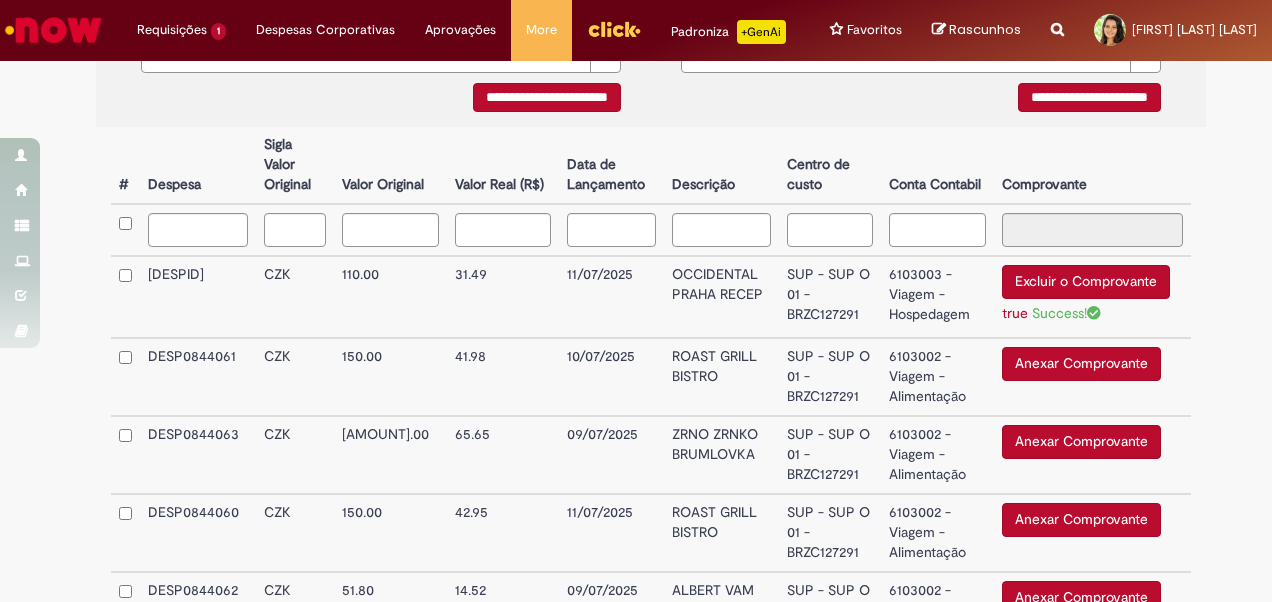 click on "6103003 - Viagem - Hospedagem" at bounding box center [937, 297] 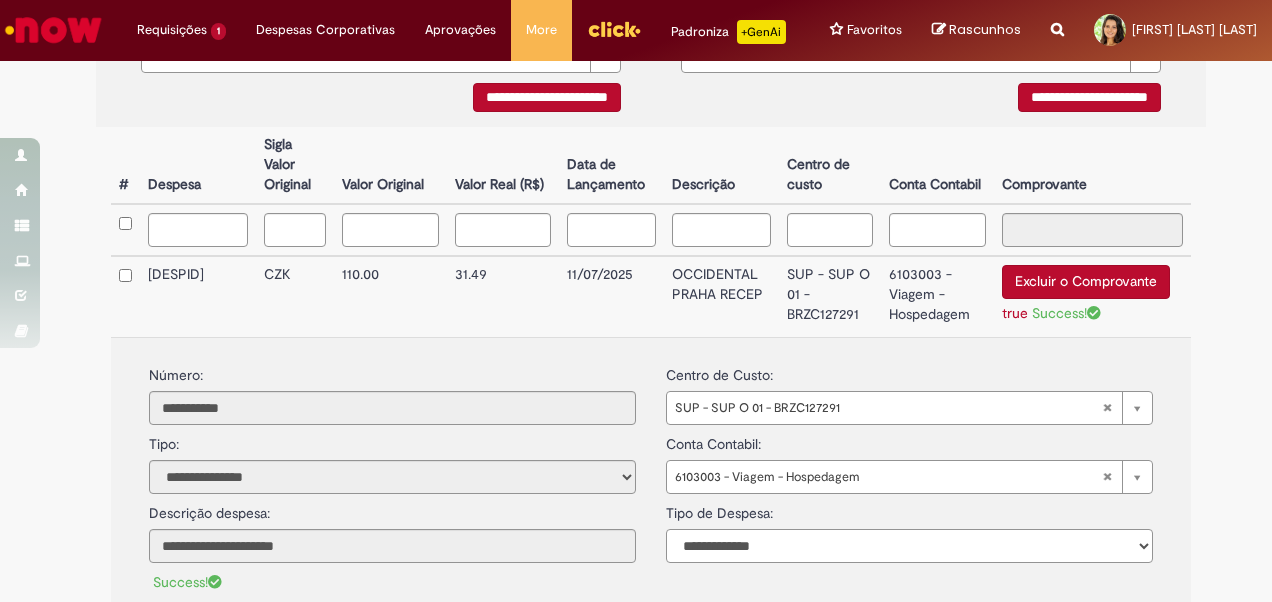 drag, startPoint x: 782, startPoint y: 534, endPoint x: 774, endPoint y: 508, distance: 27.202942 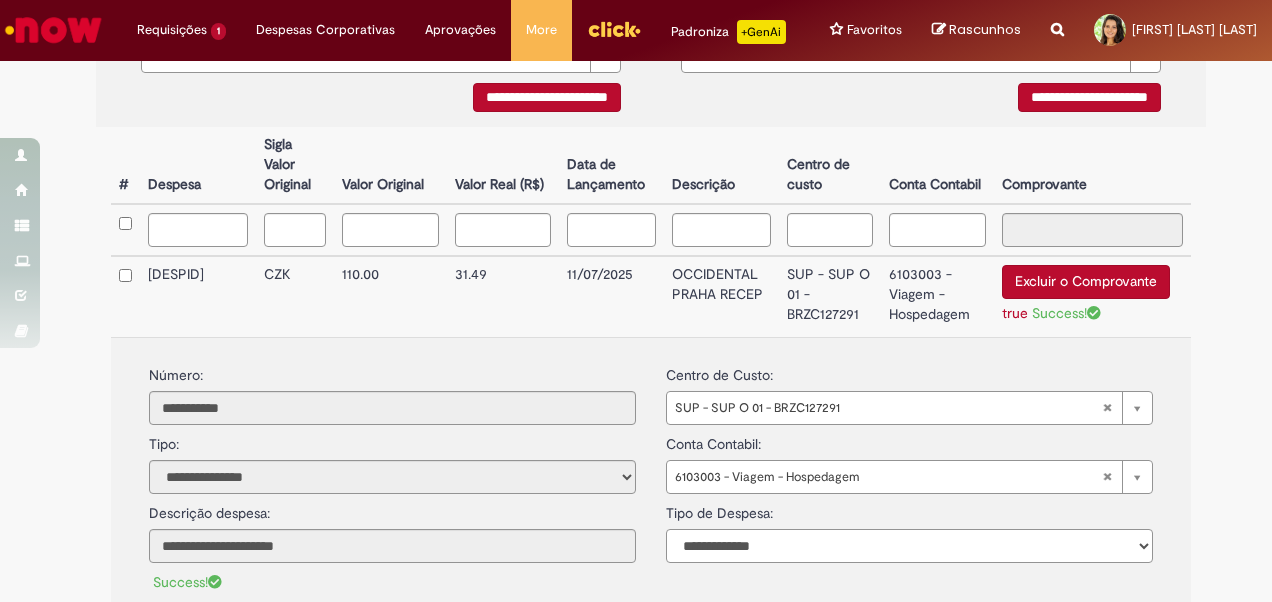 select on "*" 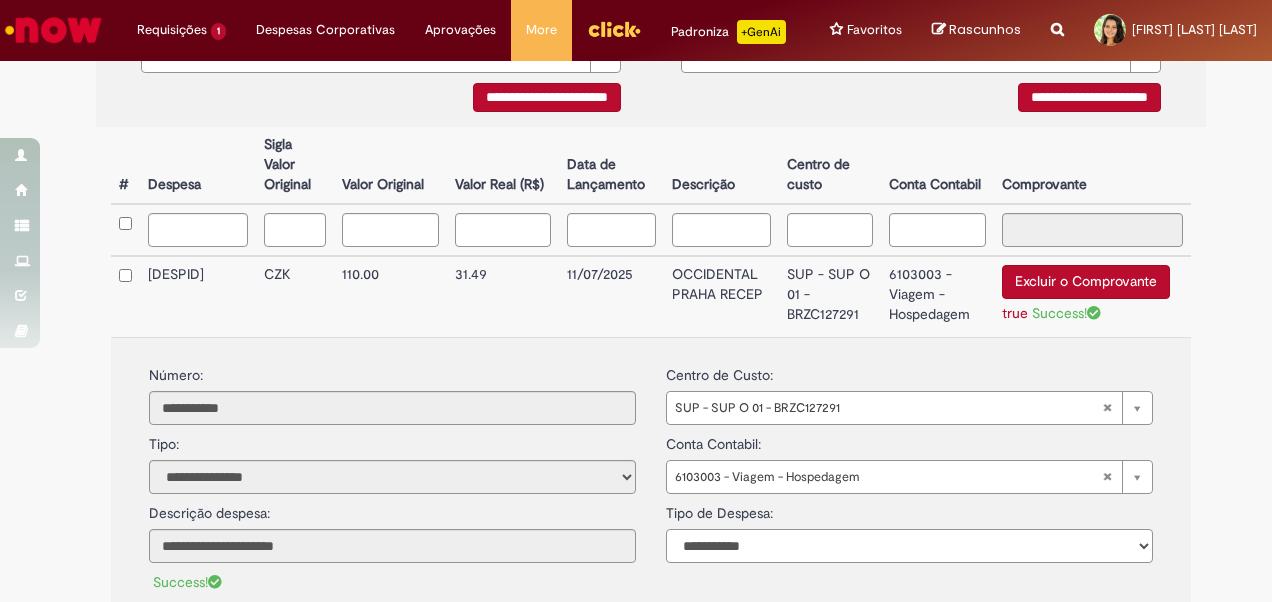 click on "**********" at bounding box center [909, 546] 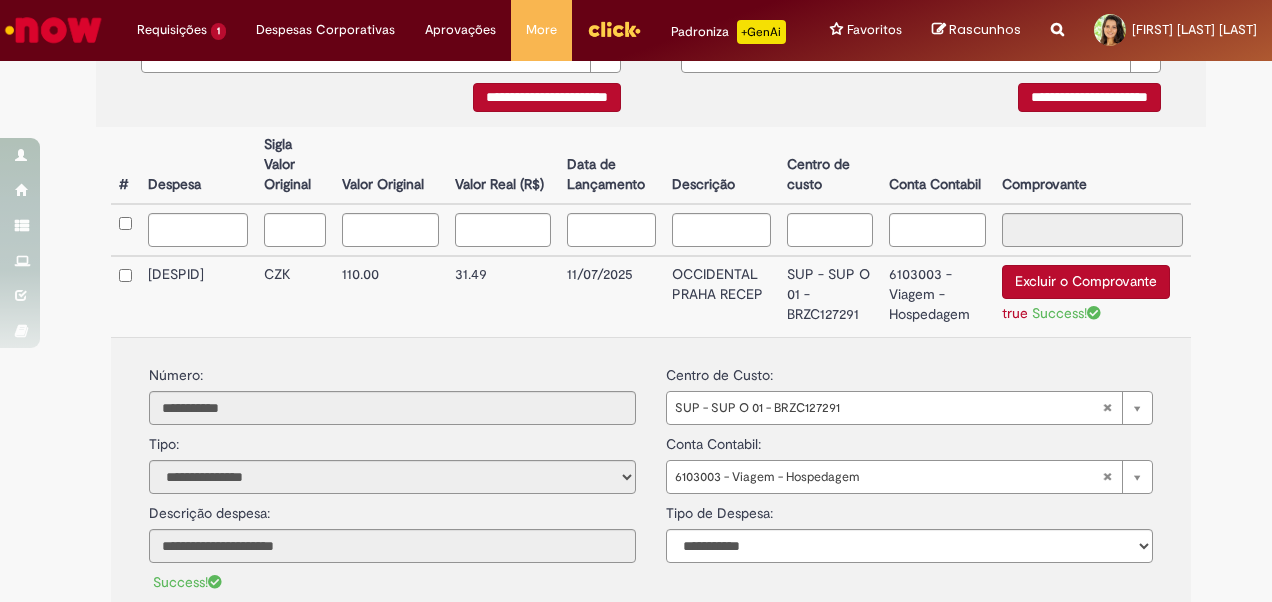 click on "**********" at bounding box center (651, 817) 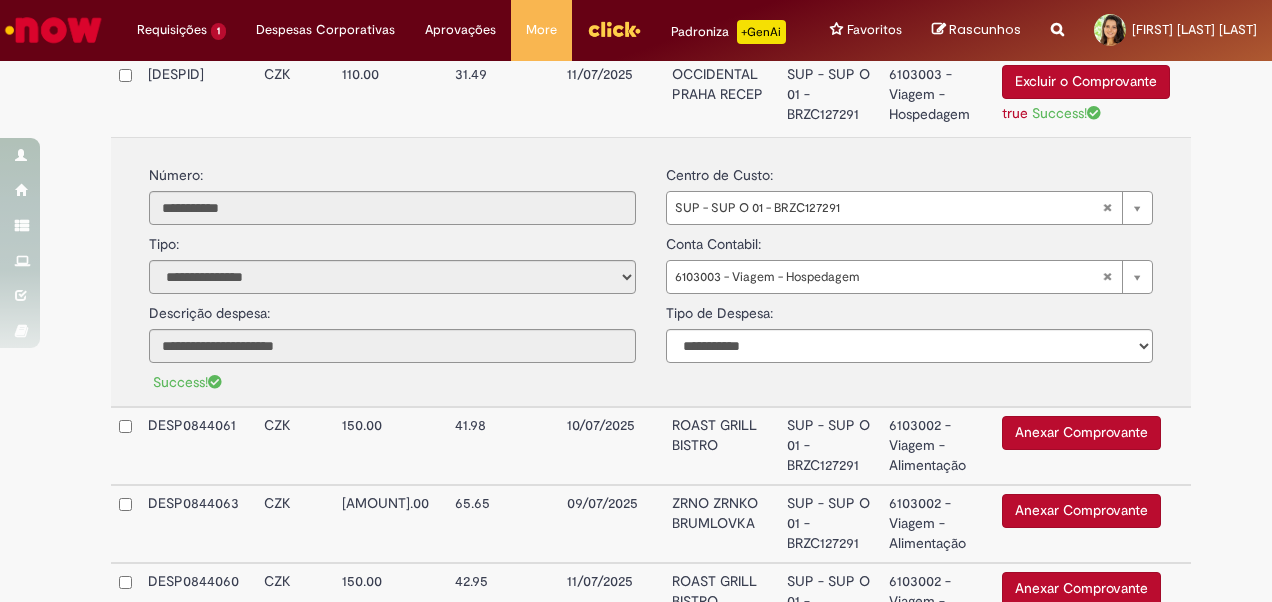 scroll, scrollTop: 900, scrollLeft: 0, axis: vertical 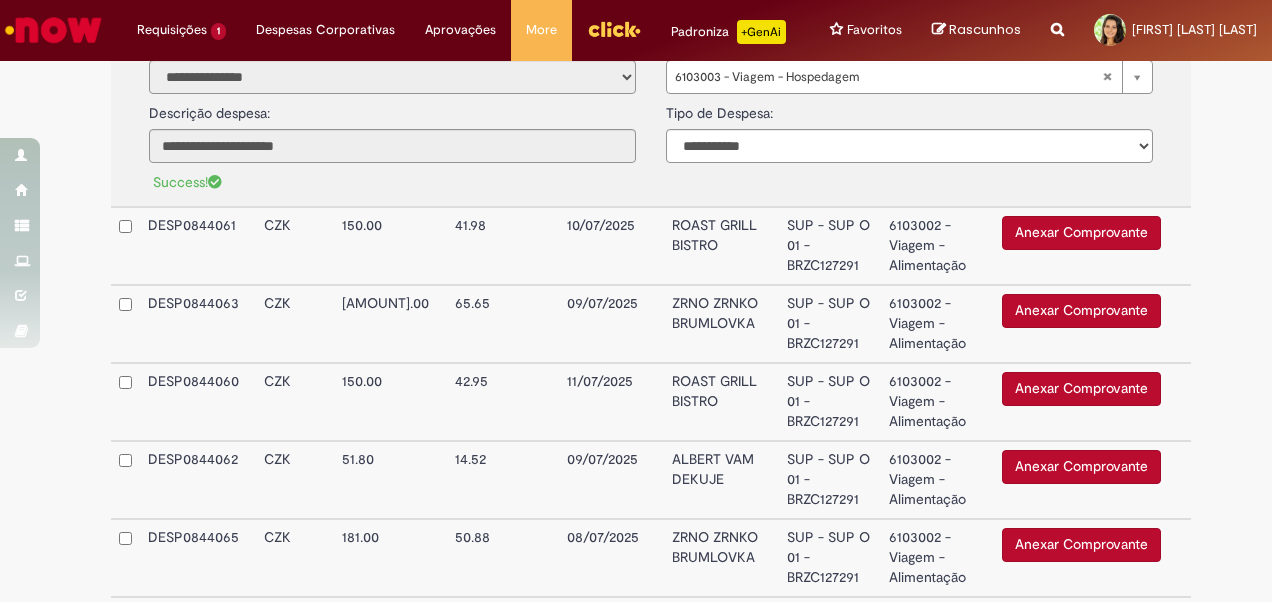 click on "Anexar Comprovante" at bounding box center (1081, 233) 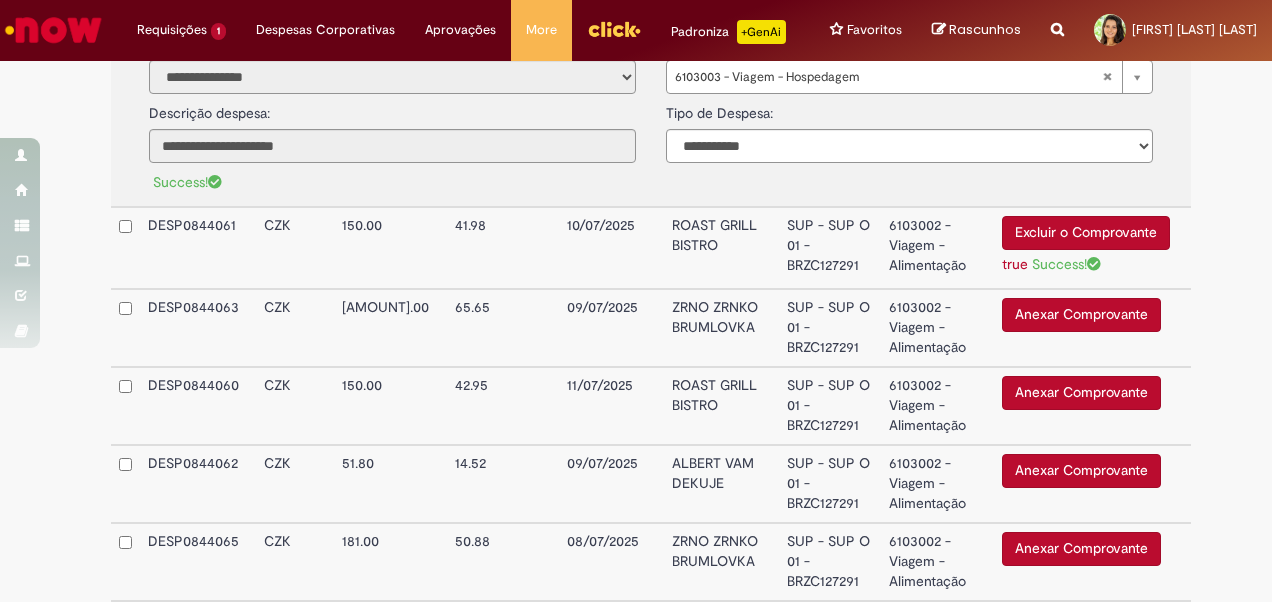 click on "6103002 - Viagem - Alimentação" at bounding box center (937, 248) 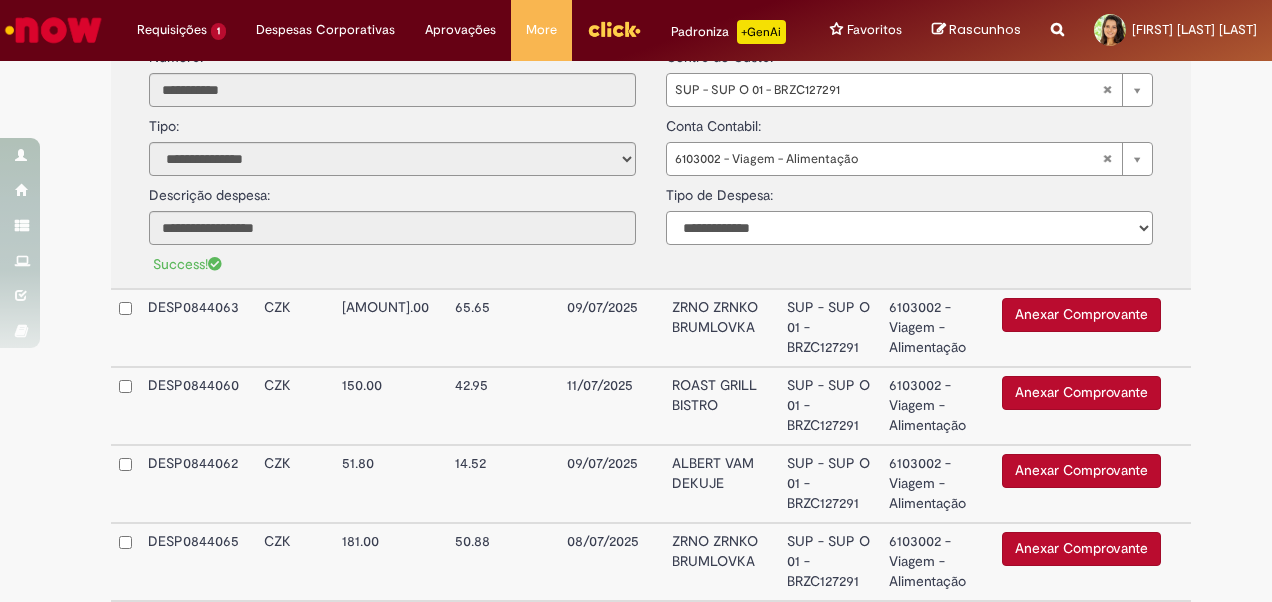 drag, startPoint x: 840, startPoint y: 210, endPoint x: 832, endPoint y: 218, distance: 11.313708 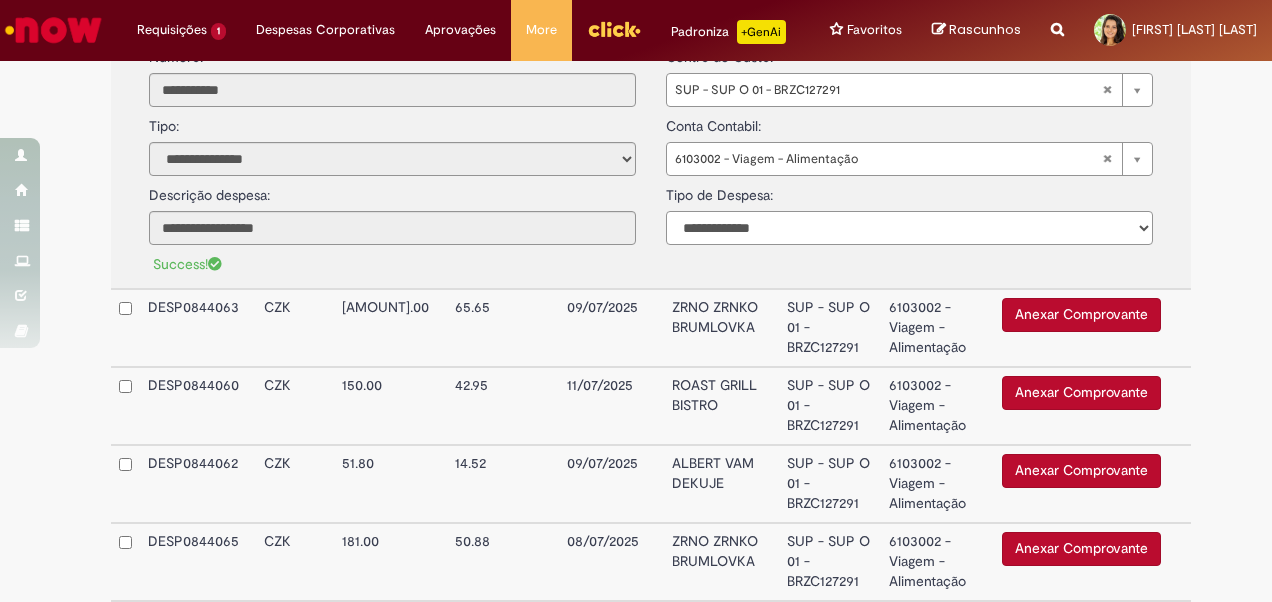 select on "*" 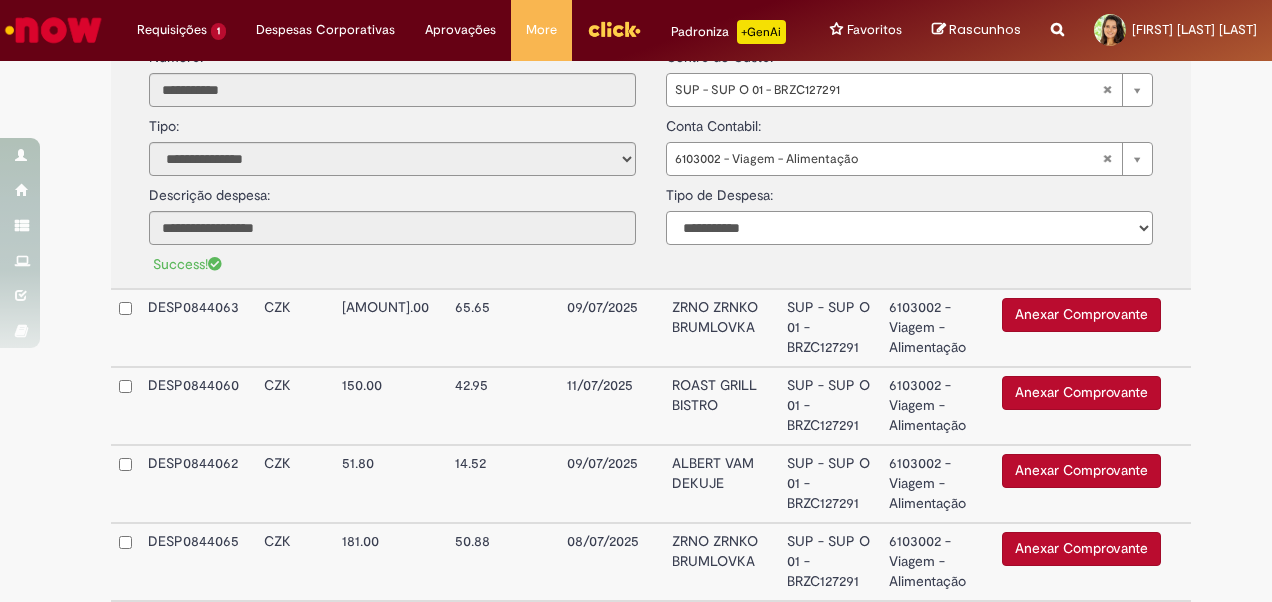 click on "**********" at bounding box center [909, 228] 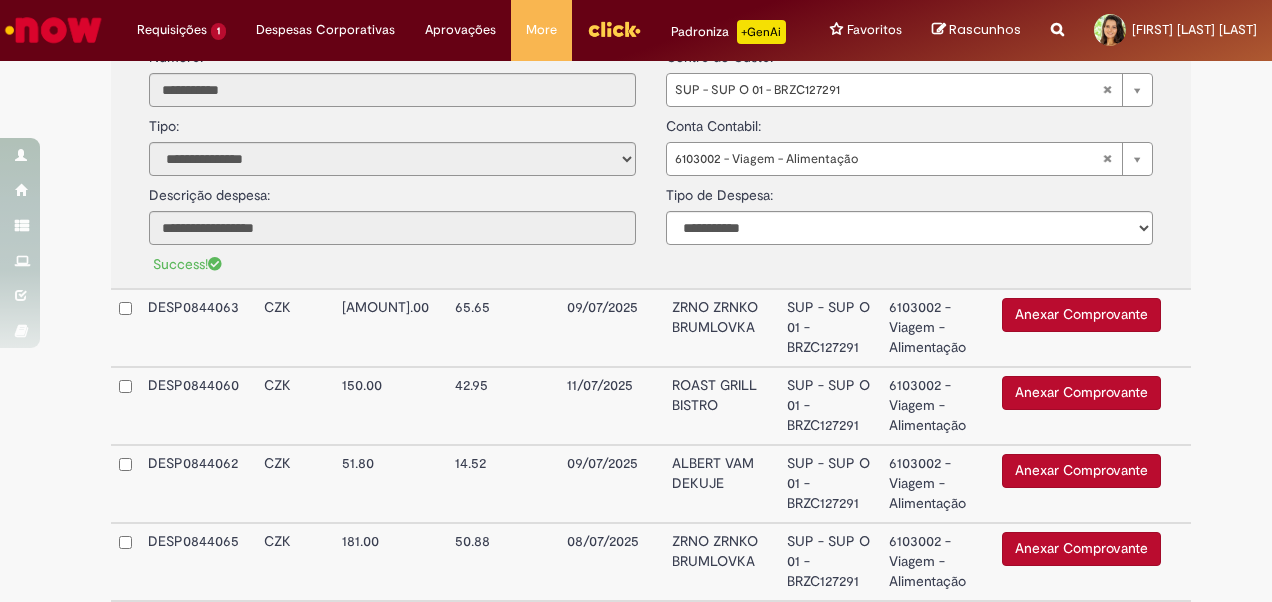 click on "Anexar Comprovante" at bounding box center [1081, 315] 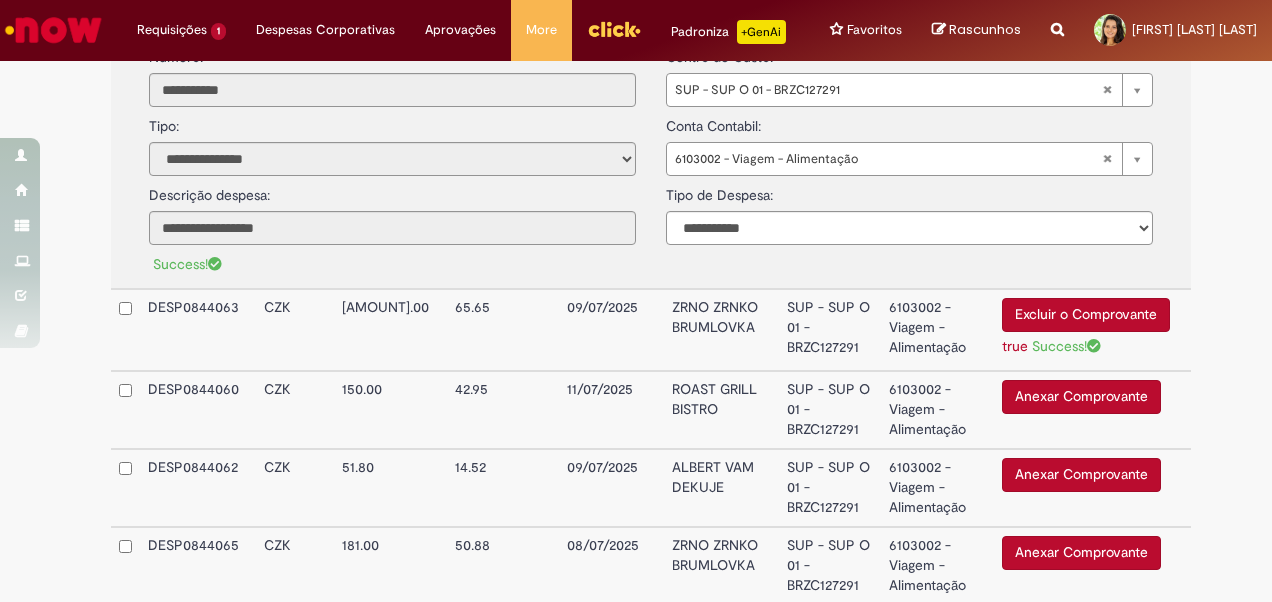 click on "6103002 - Viagem - Alimentação" at bounding box center (937, 330) 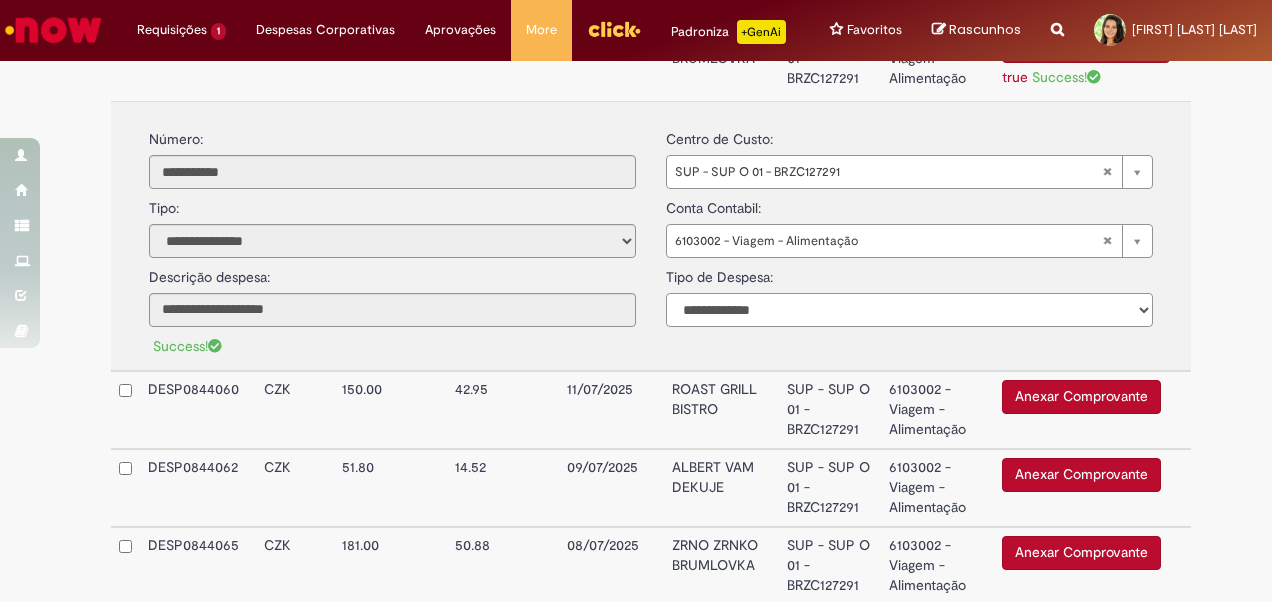 click on "**********" at bounding box center (909, 310) 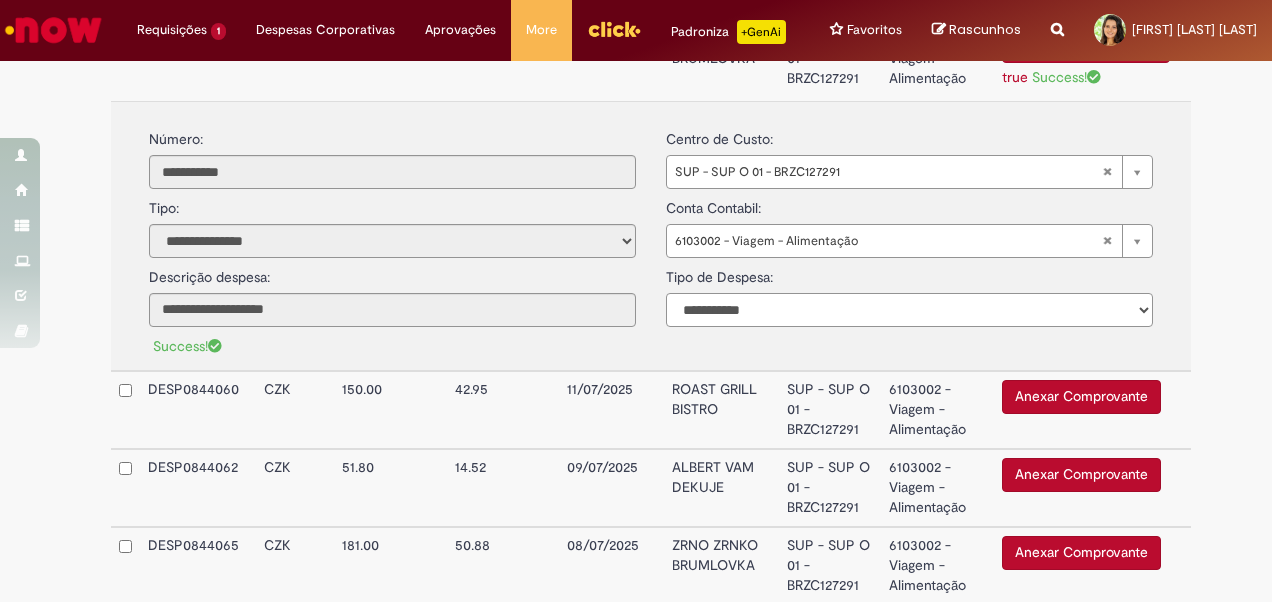 click on "**********" at bounding box center (909, 310) 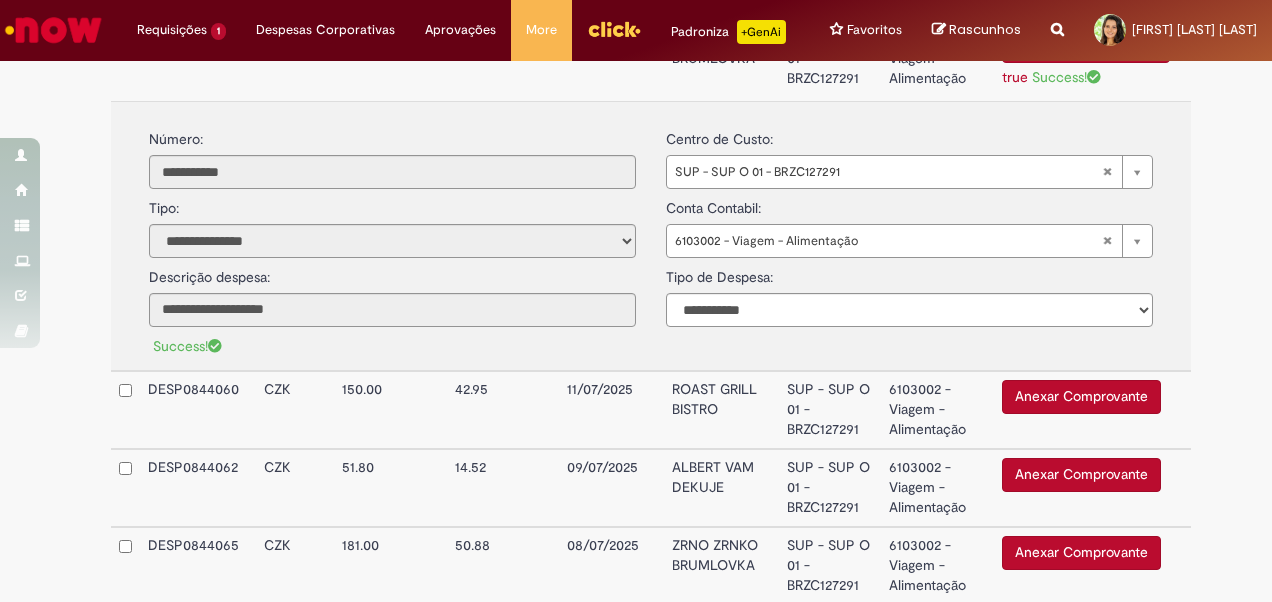 click on "Anexar Comprovante" at bounding box center [1081, 397] 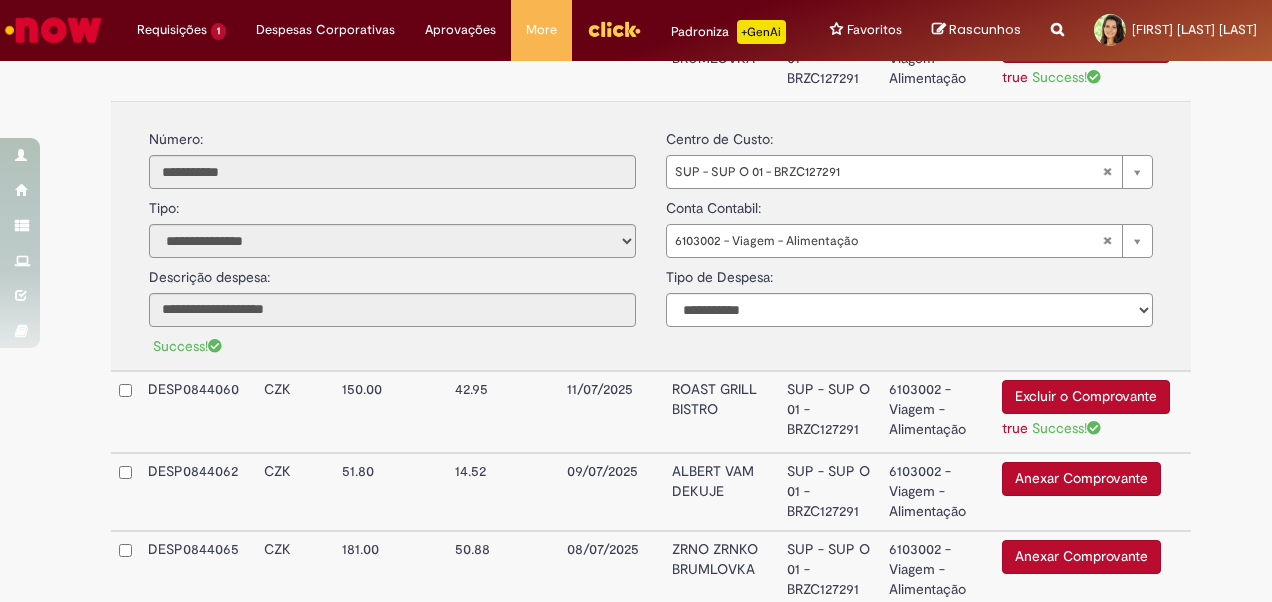 click on "6103002 - Viagem - Alimentação" at bounding box center [937, 412] 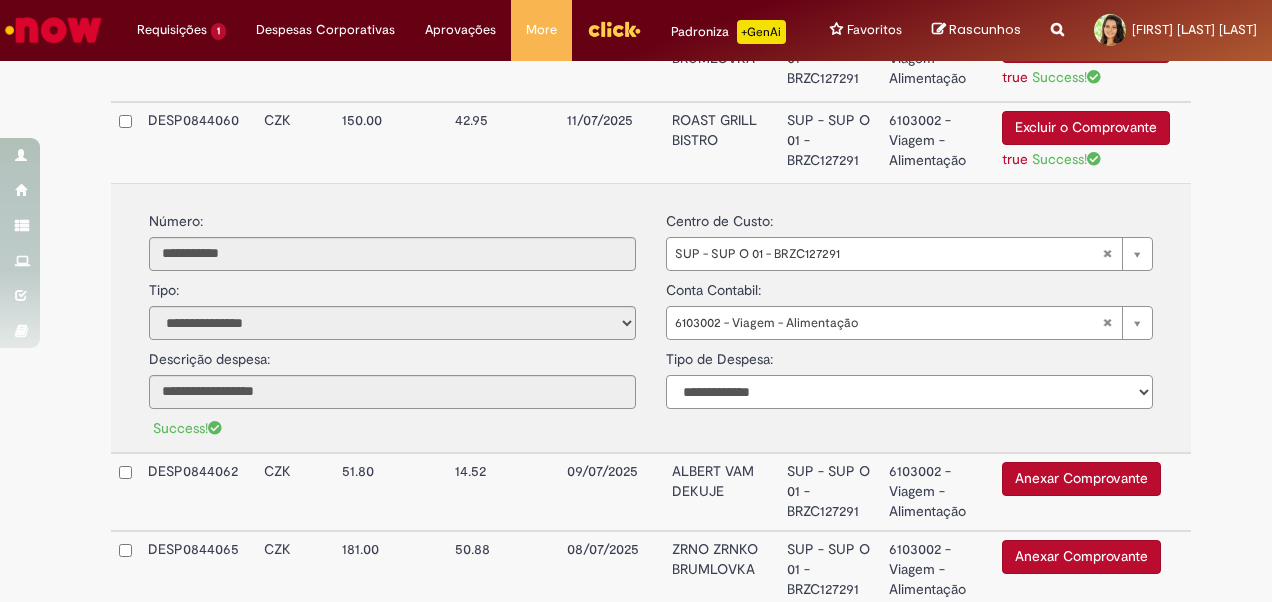 drag, startPoint x: 844, startPoint y: 359, endPoint x: 834, endPoint y: 367, distance: 12.806249 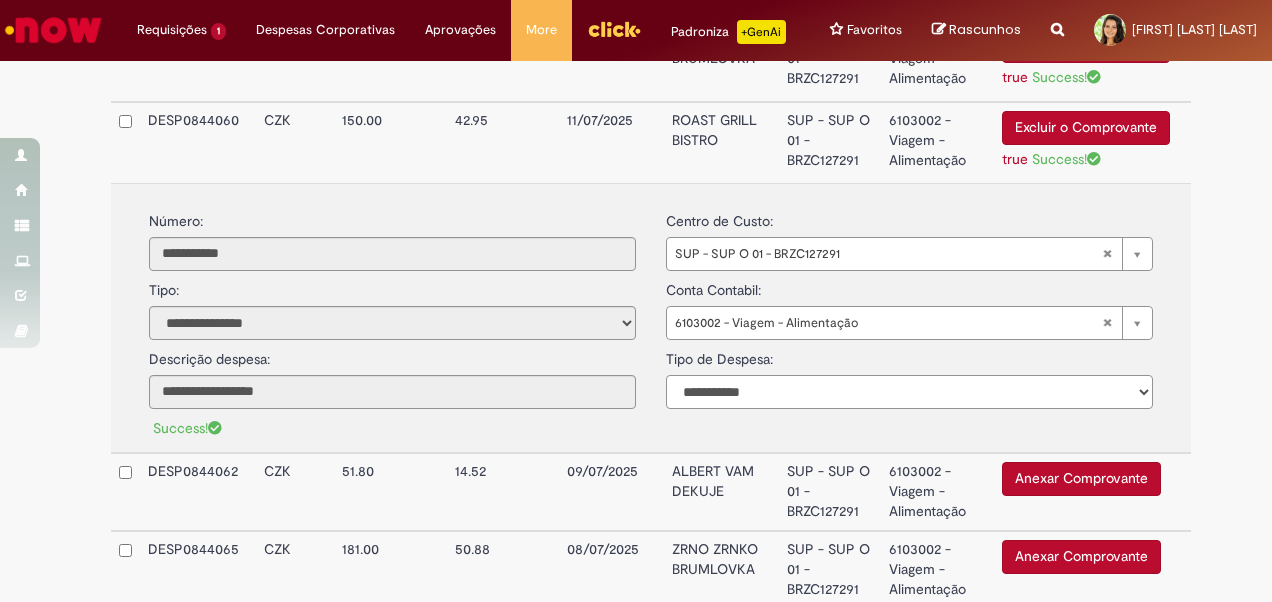 click on "**********" at bounding box center (909, 392) 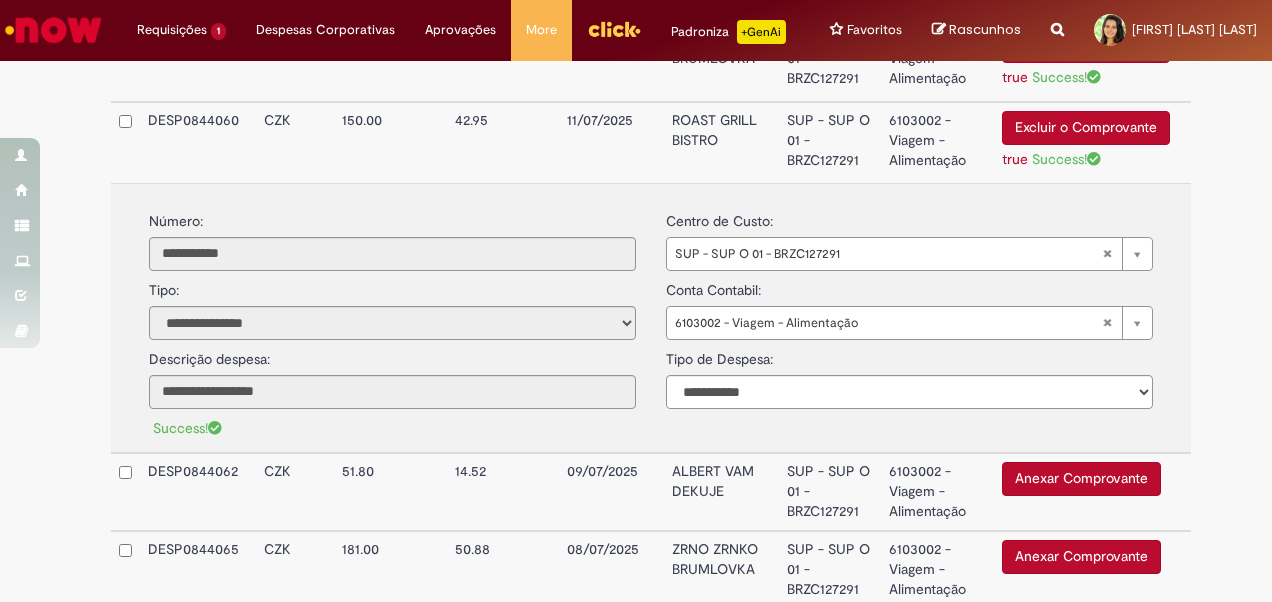 click on "Anexar Comprovante" at bounding box center [1081, 479] 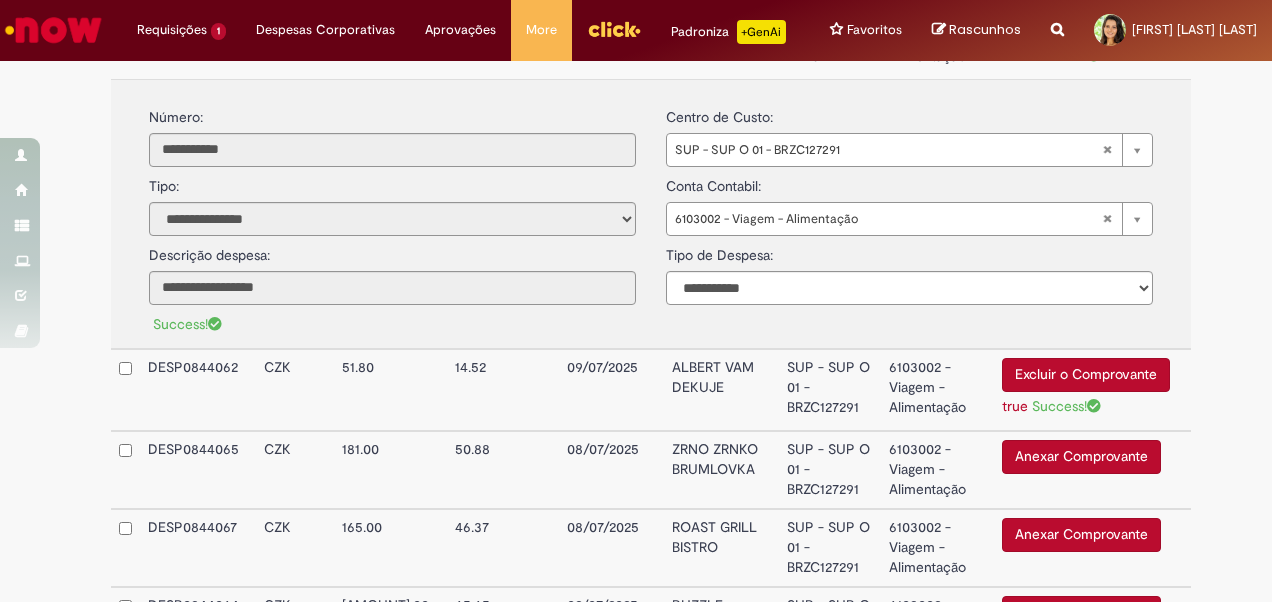 scroll, scrollTop: 1100, scrollLeft: 0, axis: vertical 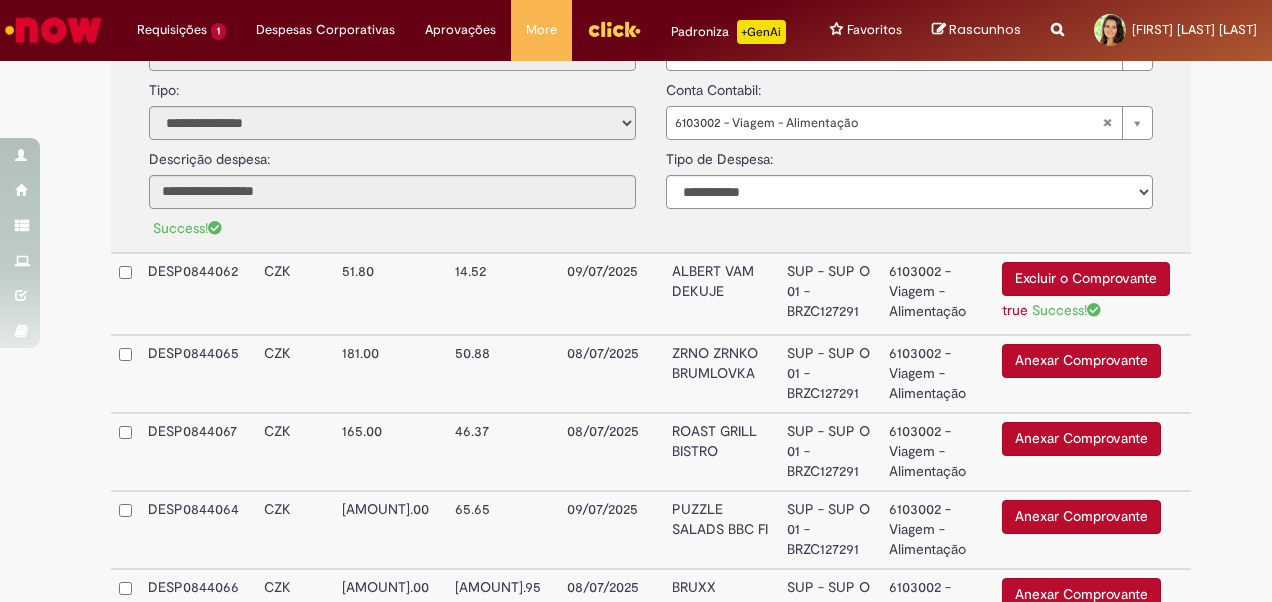 click on "6103002 - Viagem - Alimentação" at bounding box center [937, 294] 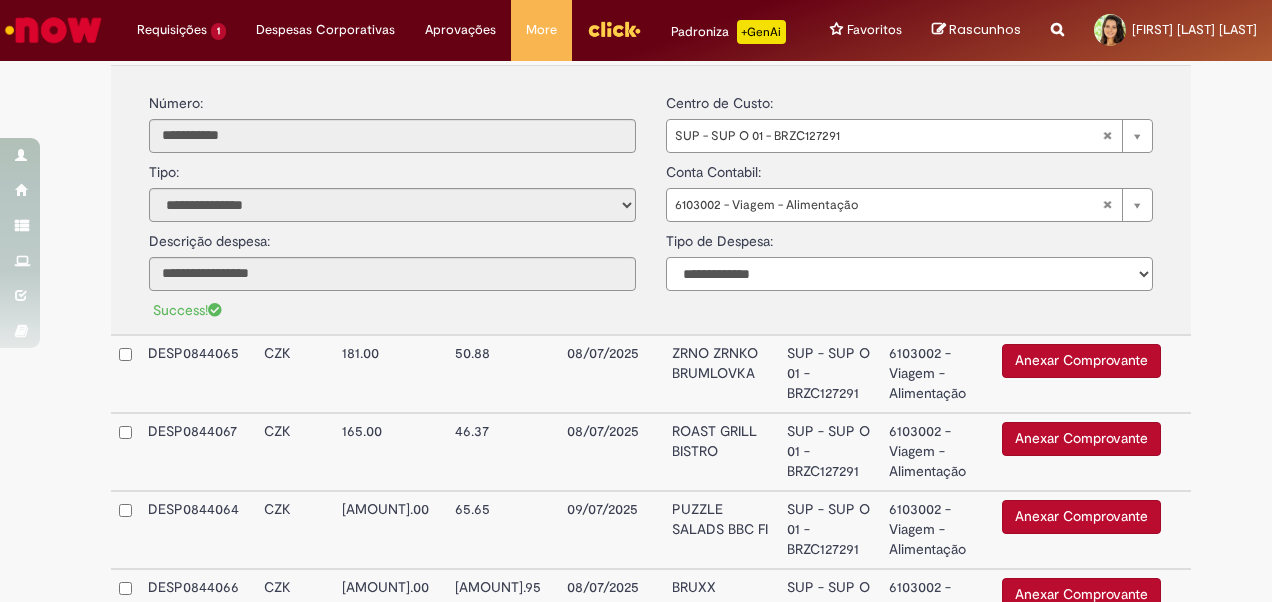 drag, startPoint x: 848, startPoint y: 255, endPoint x: 824, endPoint y: 272, distance: 29.410883 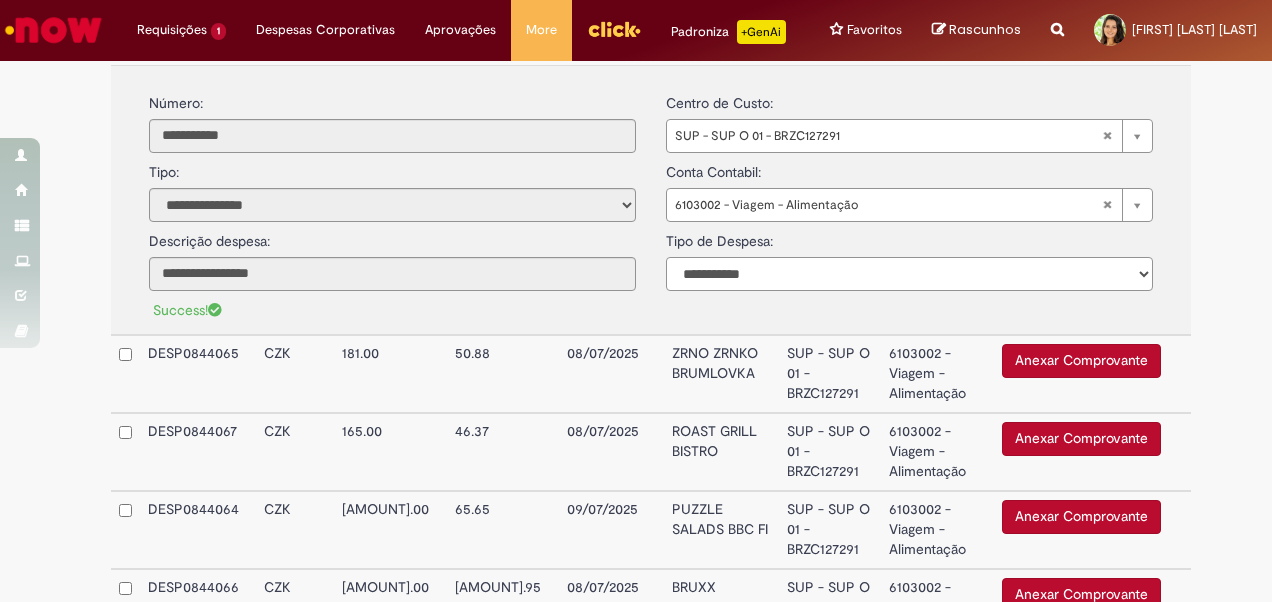 click on "**********" at bounding box center [909, 274] 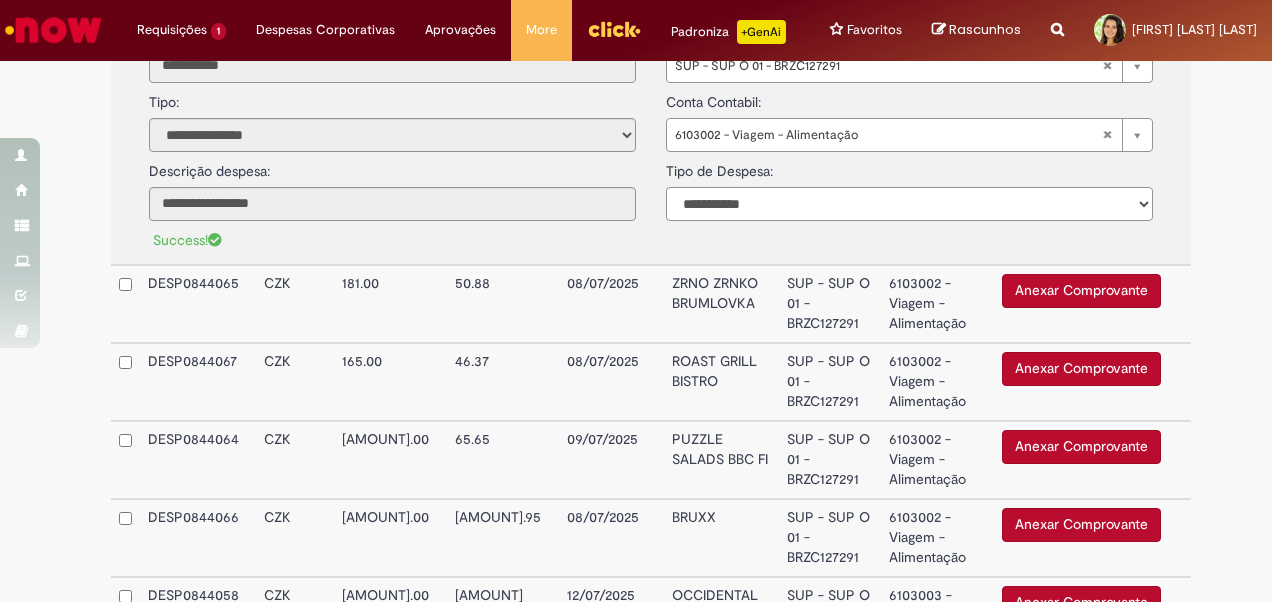 scroll, scrollTop: 1200, scrollLeft: 0, axis: vertical 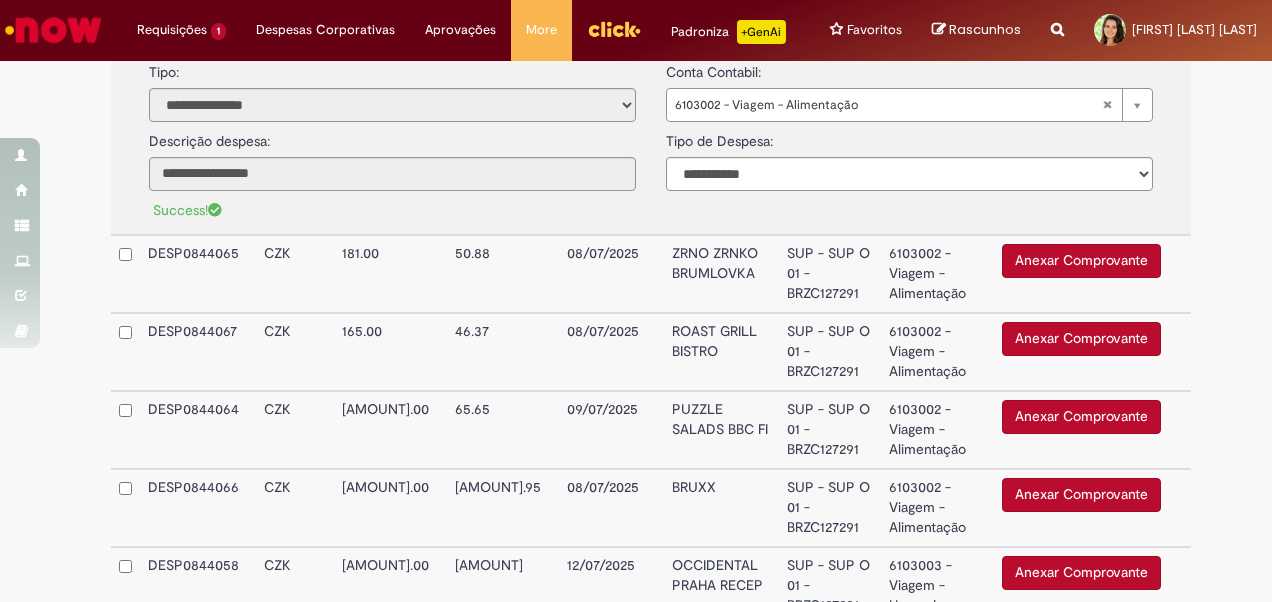 click on "6103002 - Viagem - Alimentação" at bounding box center (937, 274) 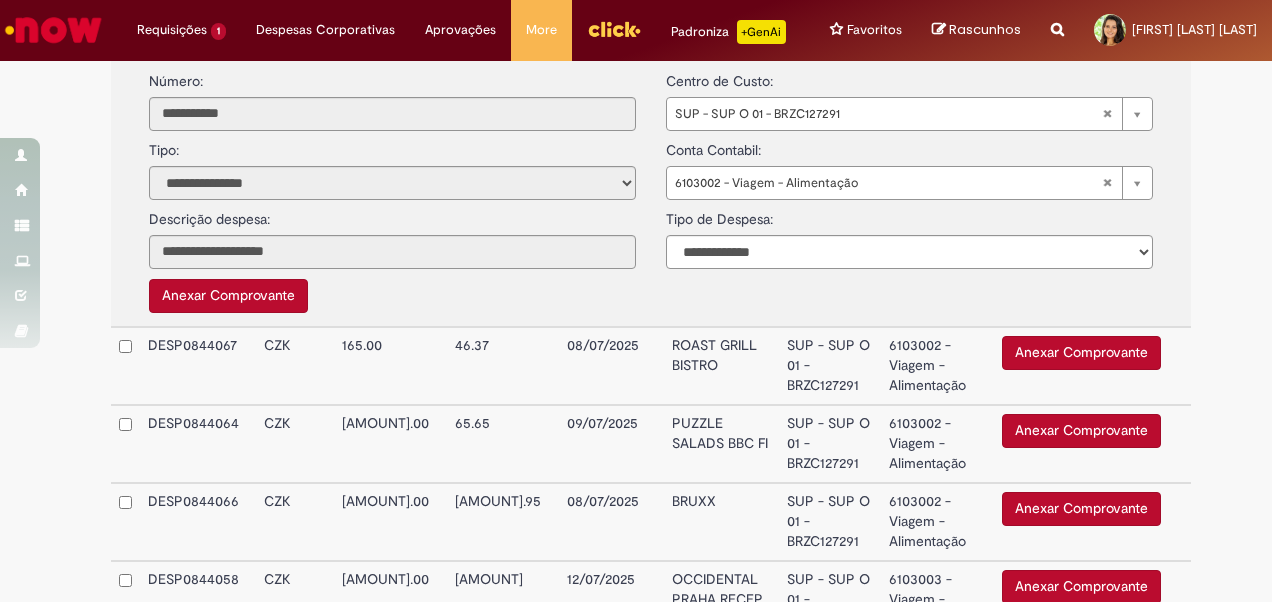 scroll, scrollTop: 1000, scrollLeft: 0, axis: vertical 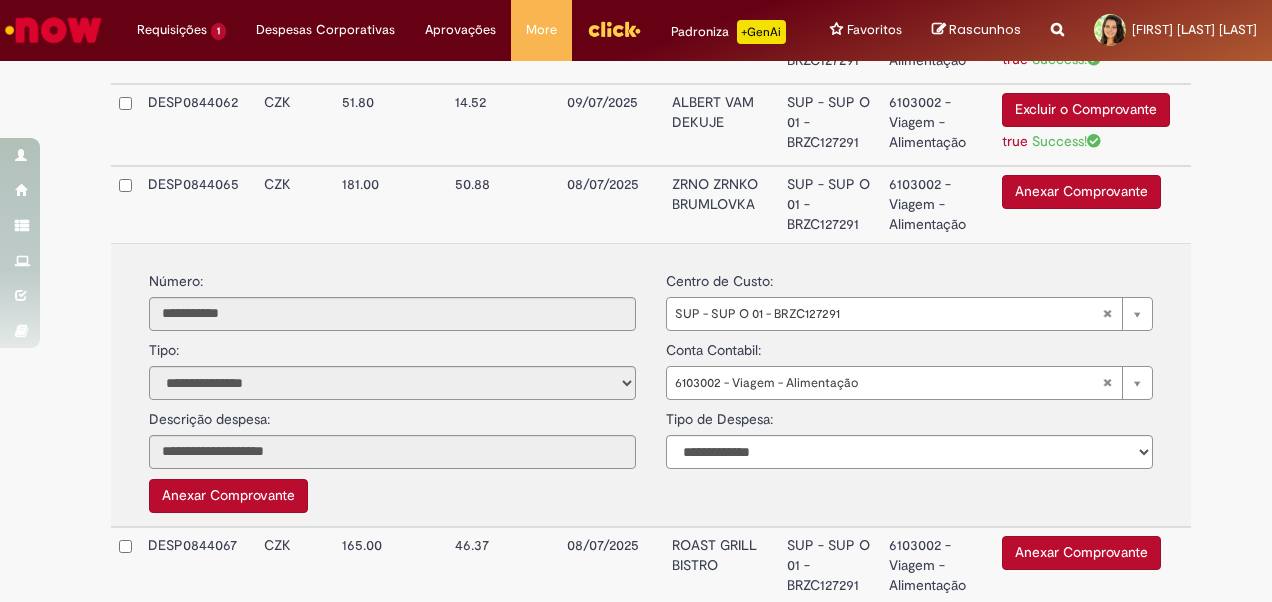 click on "Anexar Comprovante" at bounding box center [1081, 192] 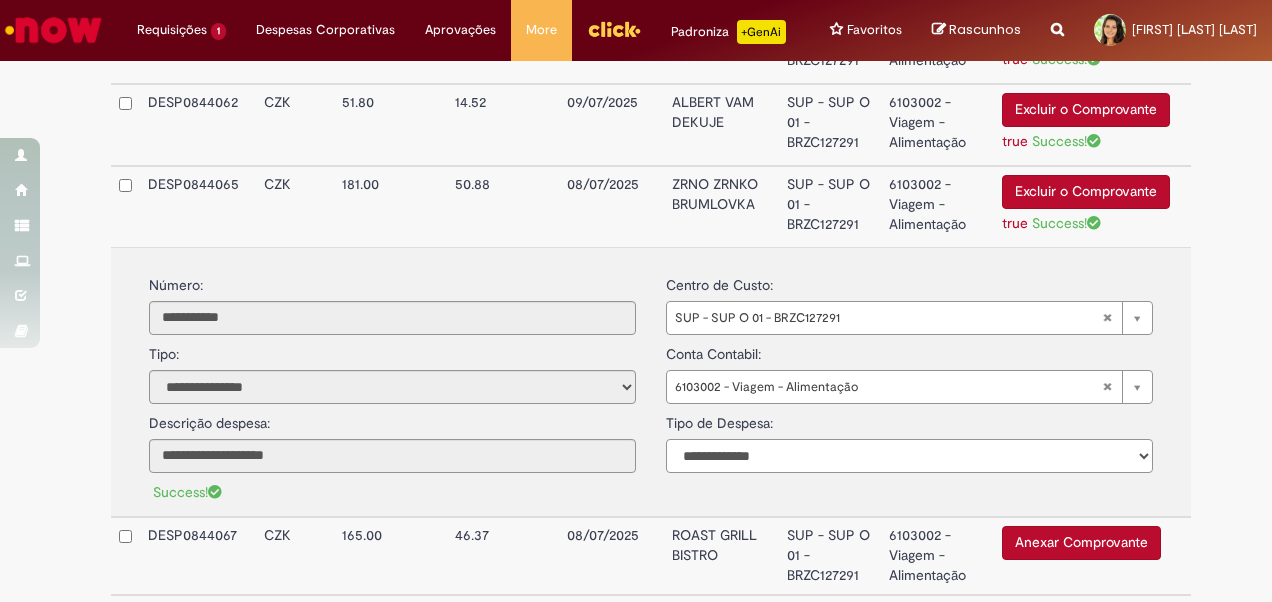 drag, startPoint x: 809, startPoint y: 441, endPoint x: 796, endPoint y: 440, distance: 13.038404 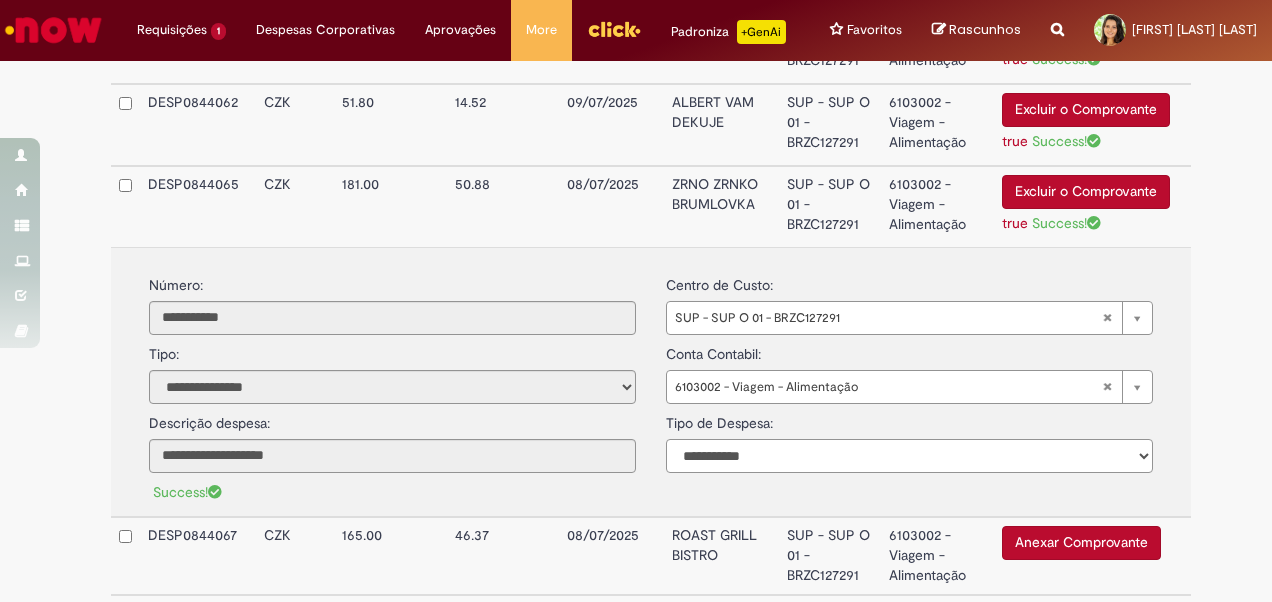click on "**********" at bounding box center [909, 456] 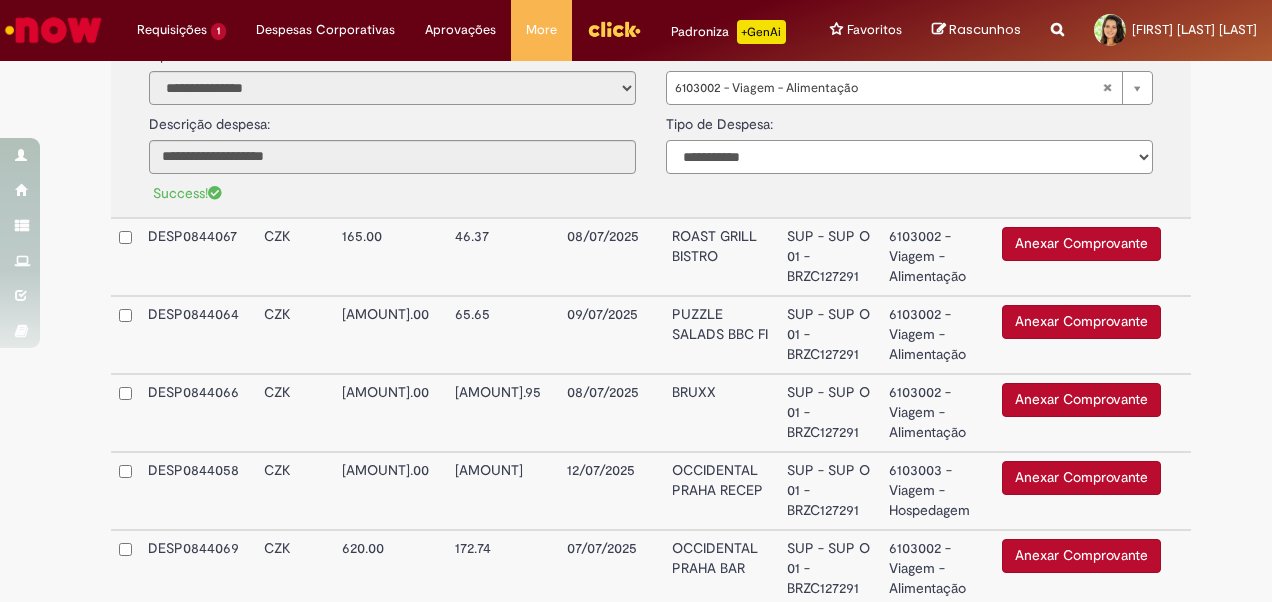 scroll, scrollTop: 1300, scrollLeft: 0, axis: vertical 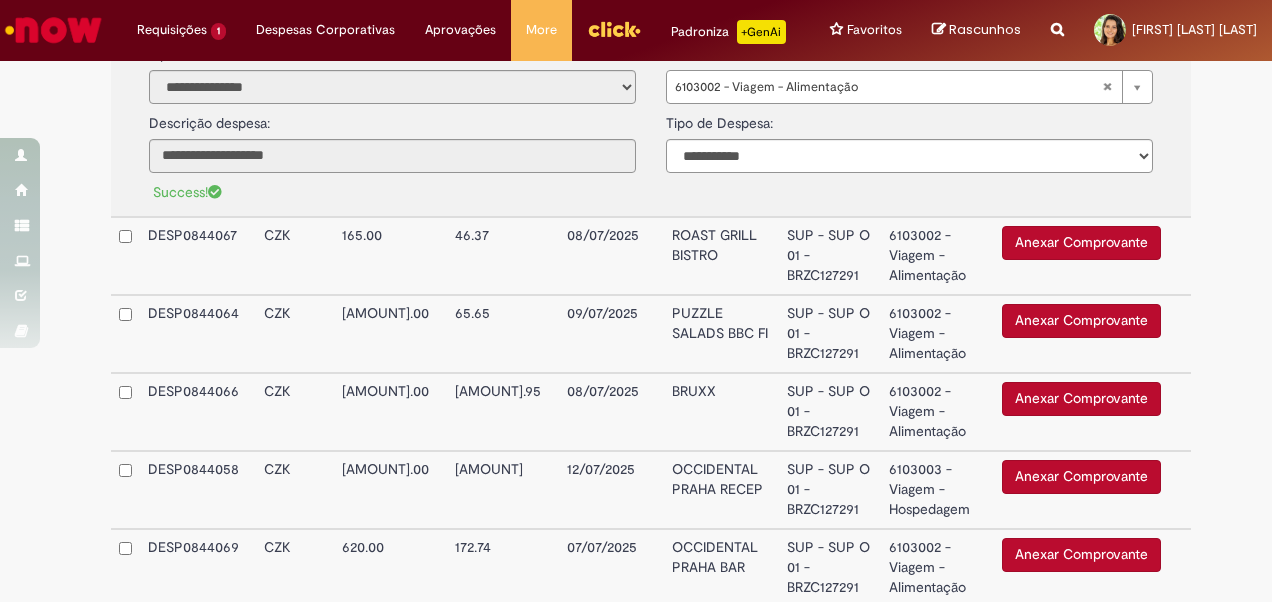 click on "Anexar Comprovante" at bounding box center [1081, 243] 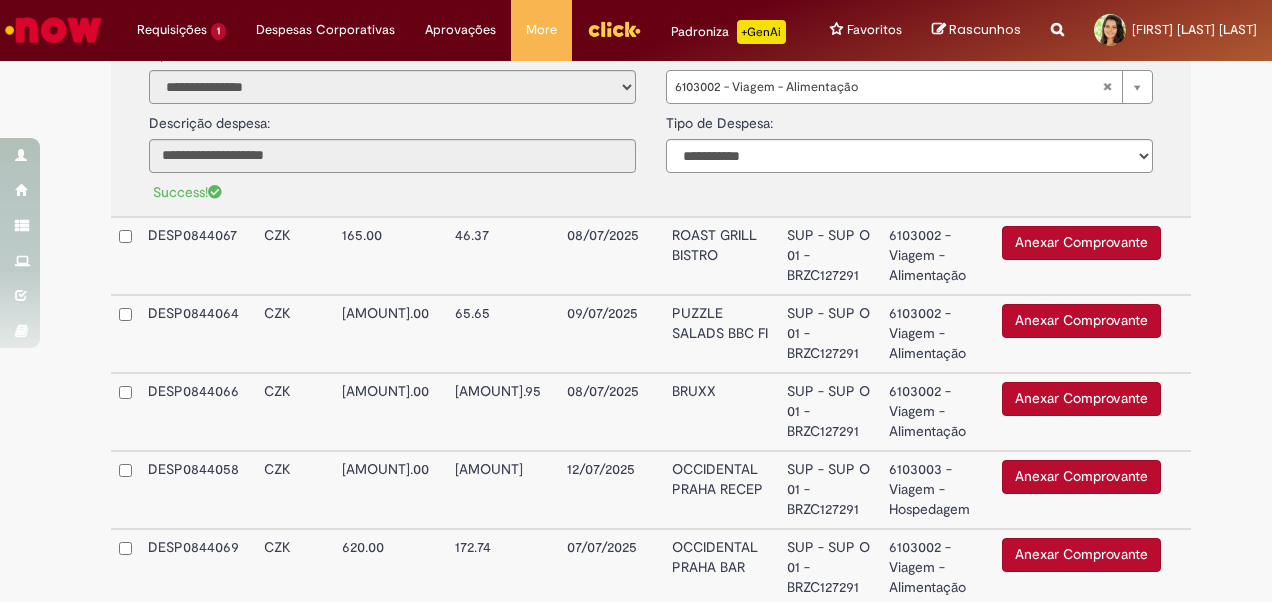 click on "6103002 - Viagem - Alimentação" at bounding box center [937, 256] 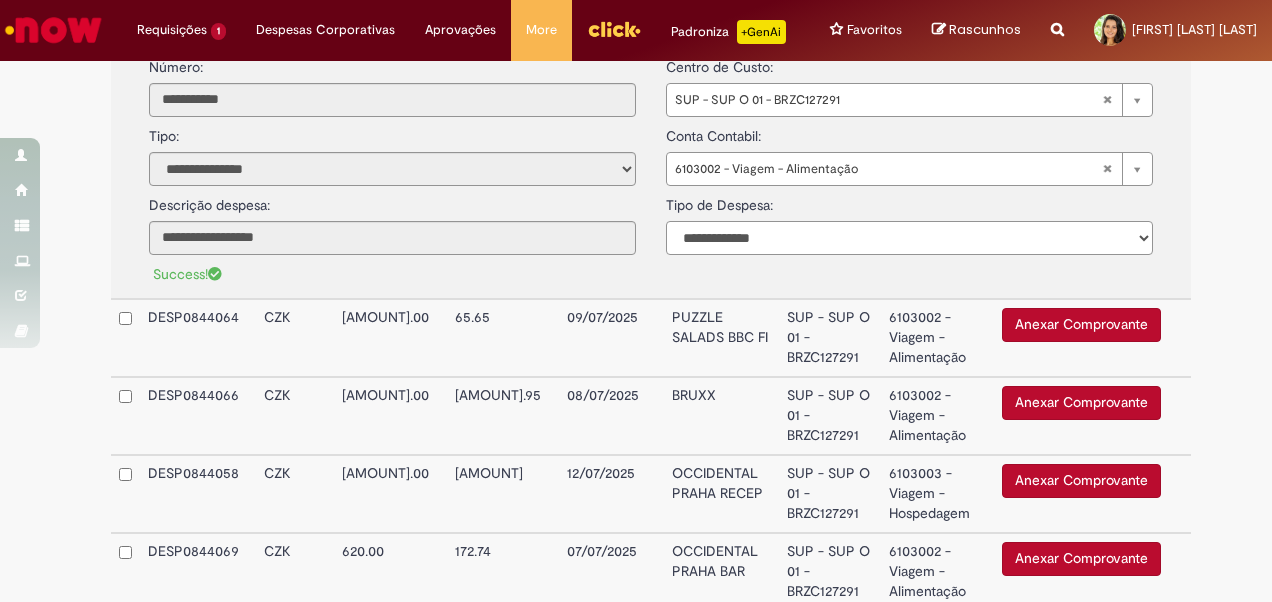 click on "**********" at bounding box center [909, 238] 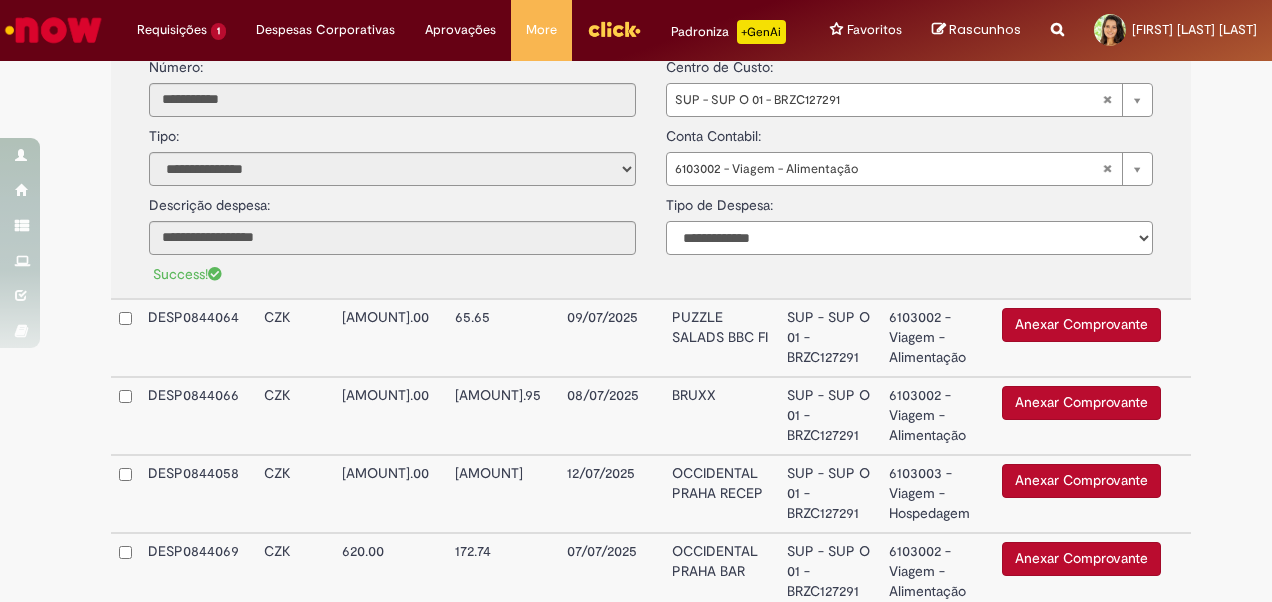 select on "*" 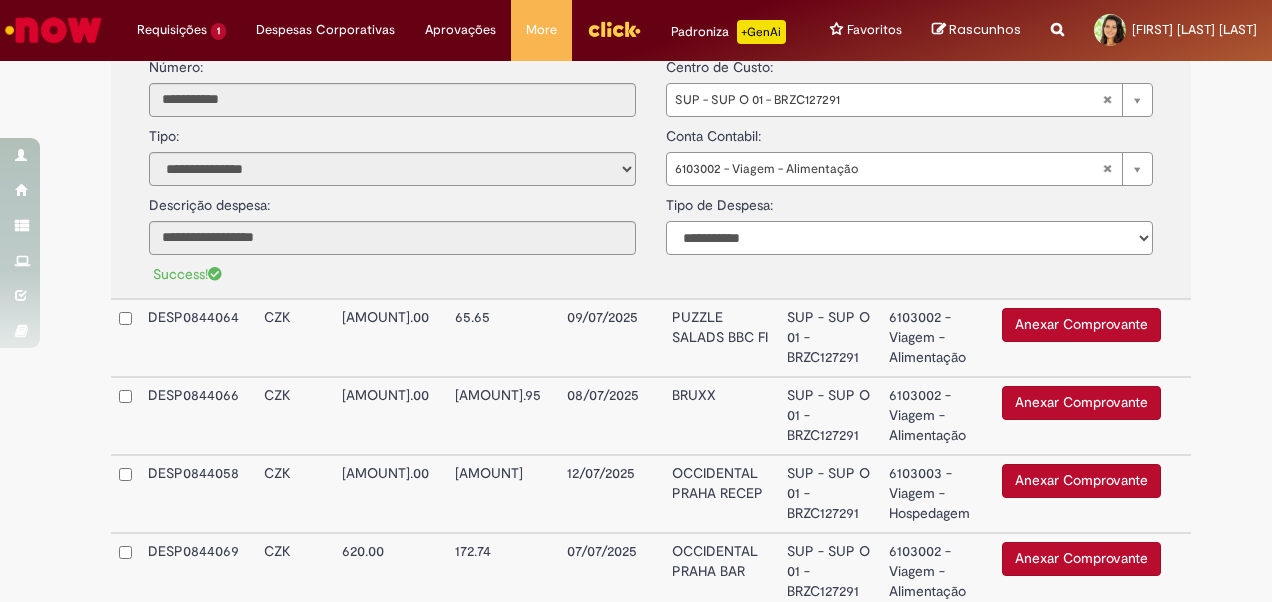 click on "**********" at bounding box center [909, 238] 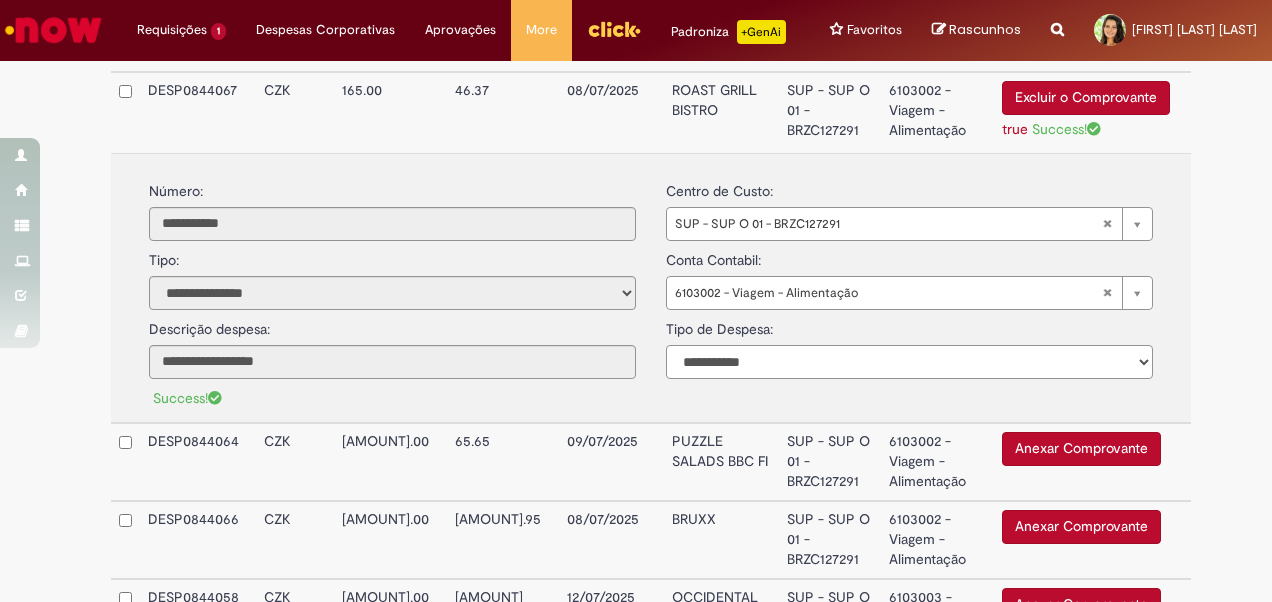 scroll, scrollTop: 1400, scrollLeft: 0, axis: vertical 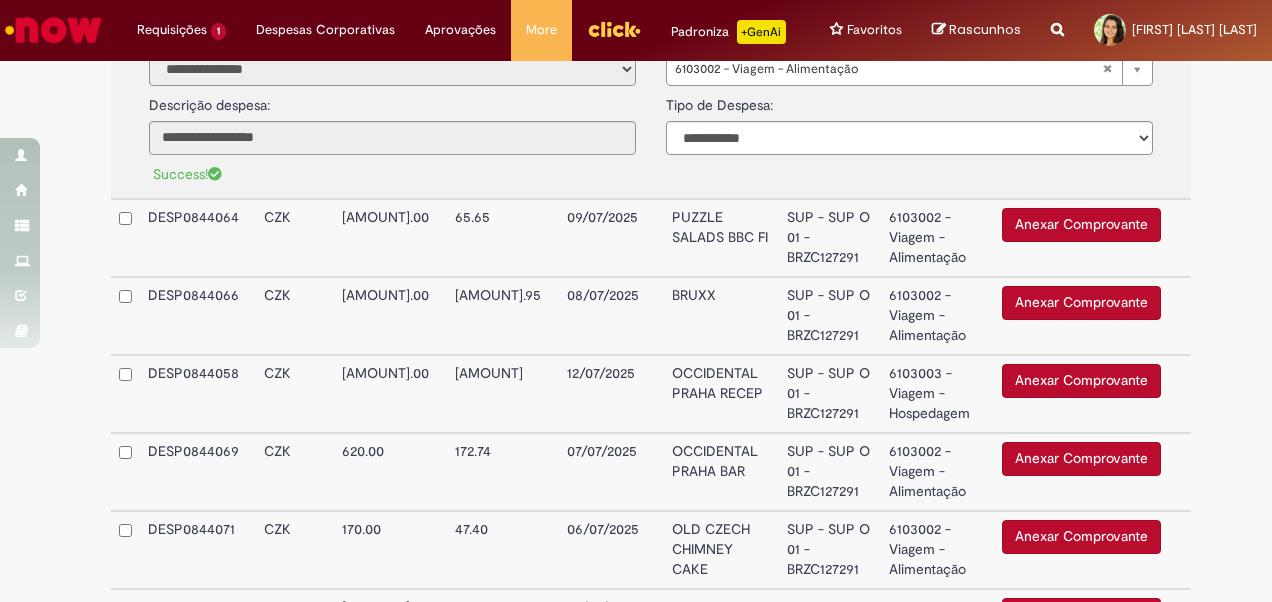 click on "Anexar Comprovante" at bounding box center [1081, 225] 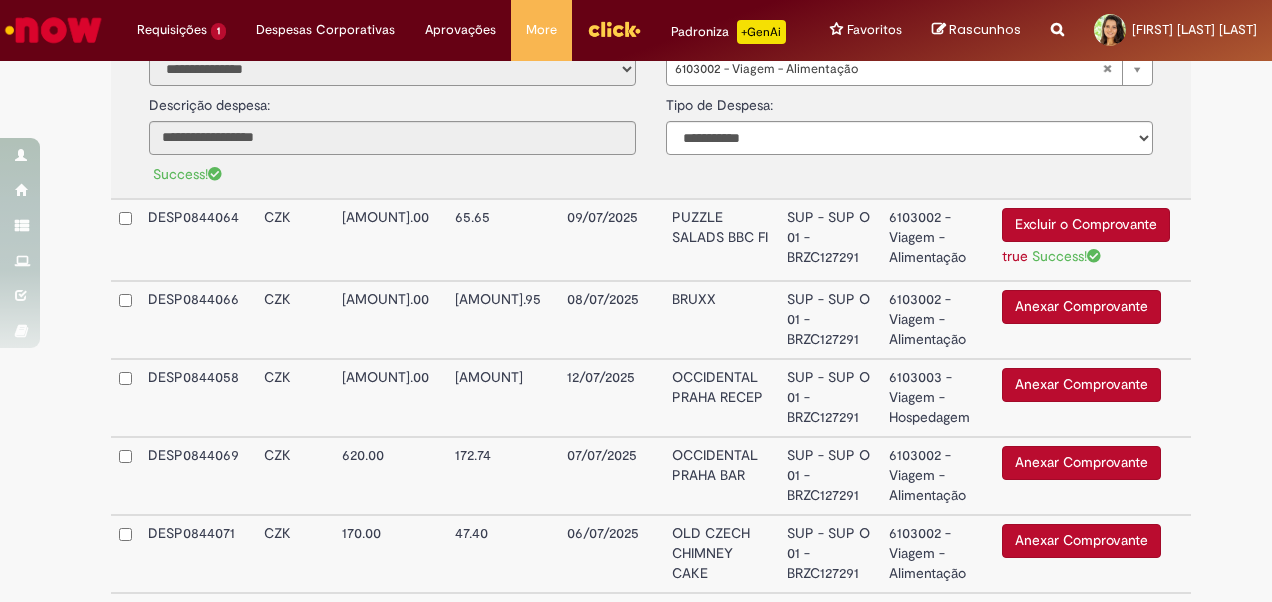 click on "SUP - SUP O 01 - BRZC127291" at bounding box center (830, 240) 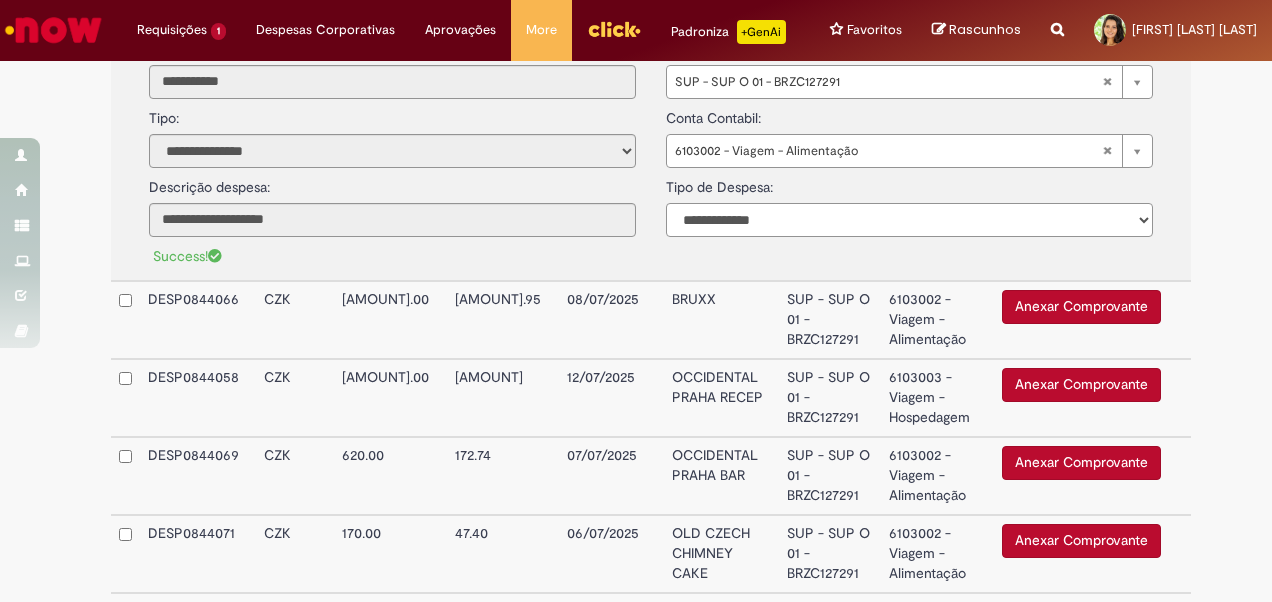 click on "**********" at bounding box center [909, 220] 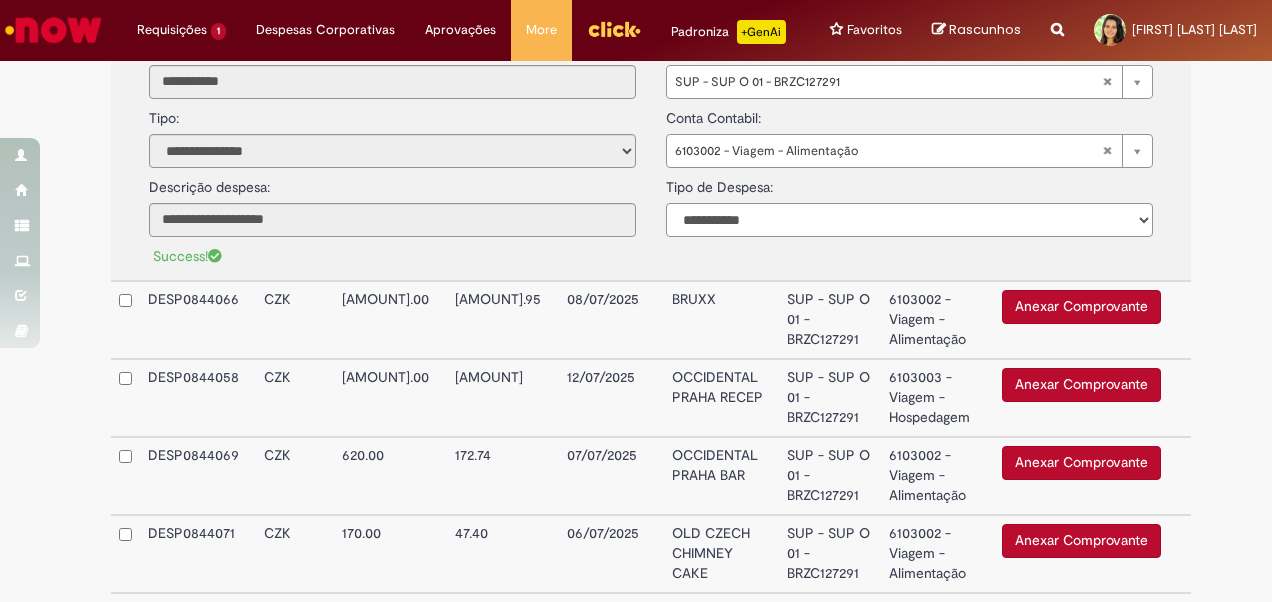click on "**********" at bounding box center (909, 220) 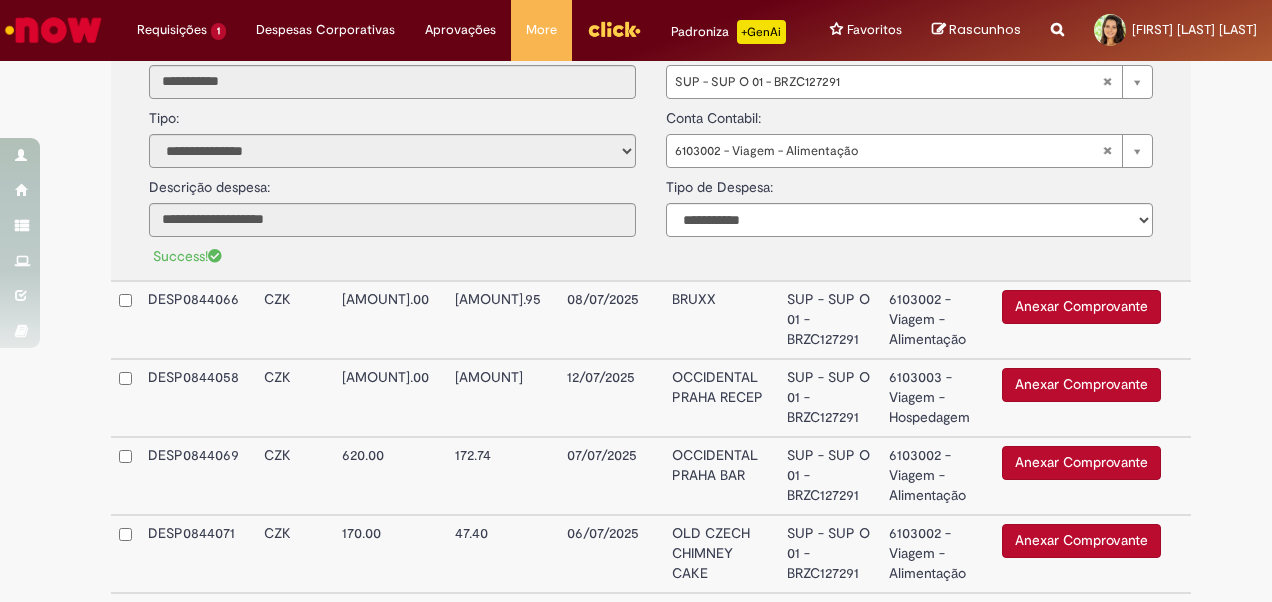 click on "6103003 - Viagem - Hospedagem" at bounding box center (937, 398) 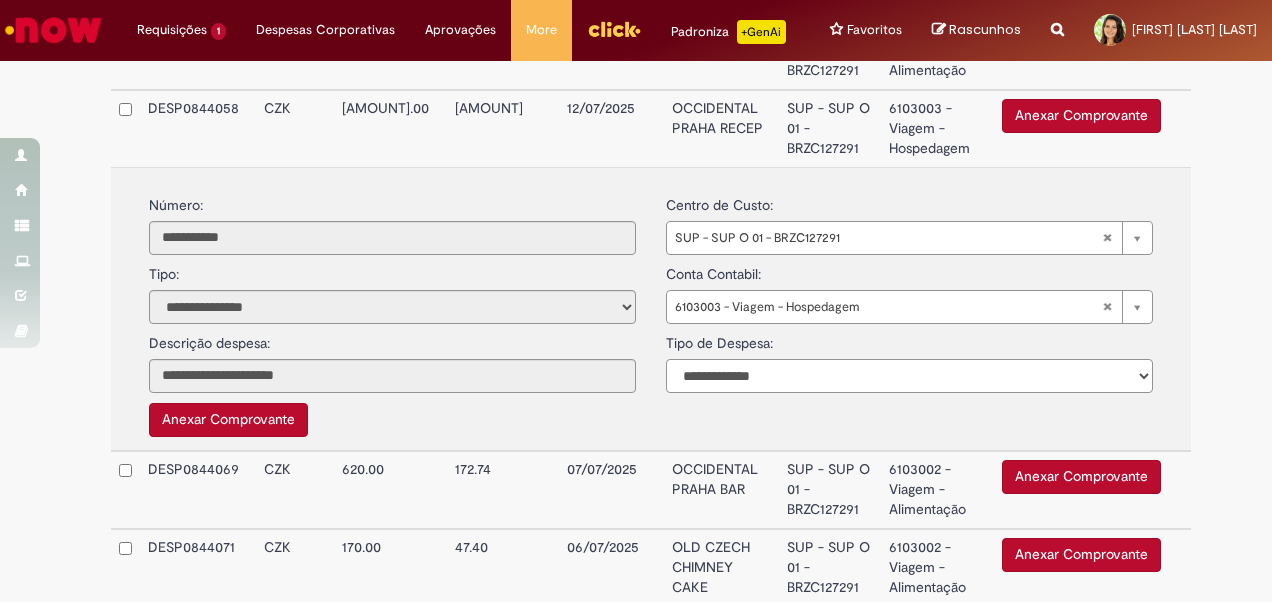 click on "**********" at bounding box center [909, 376] 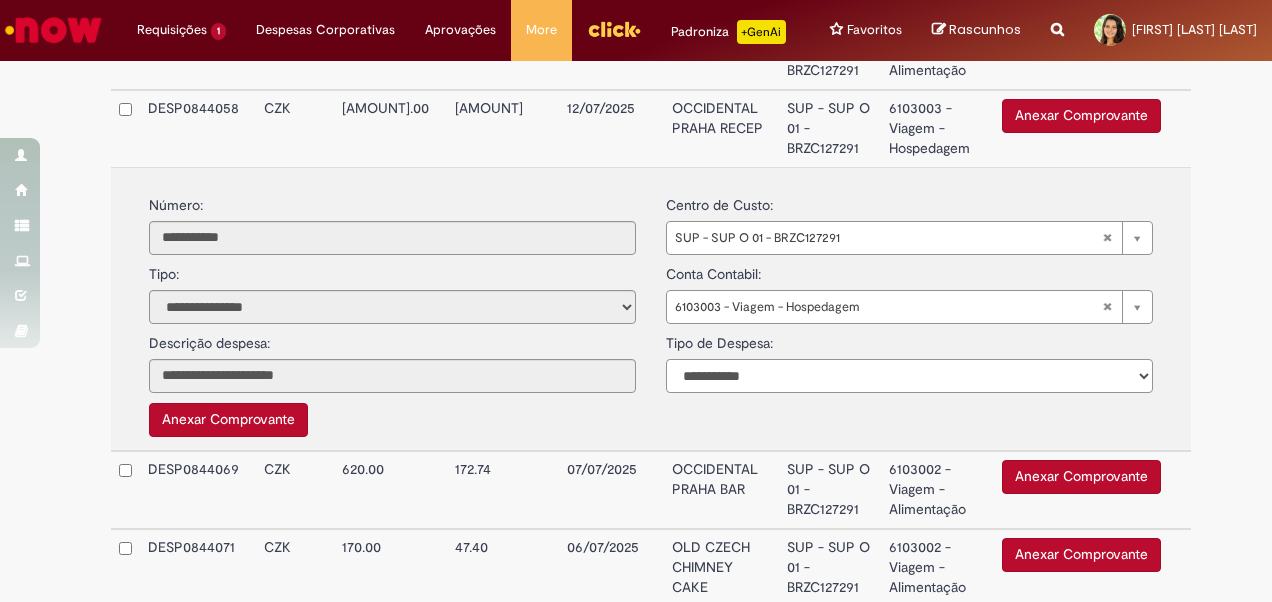 click on "**********" at bounding box center (909, 376) 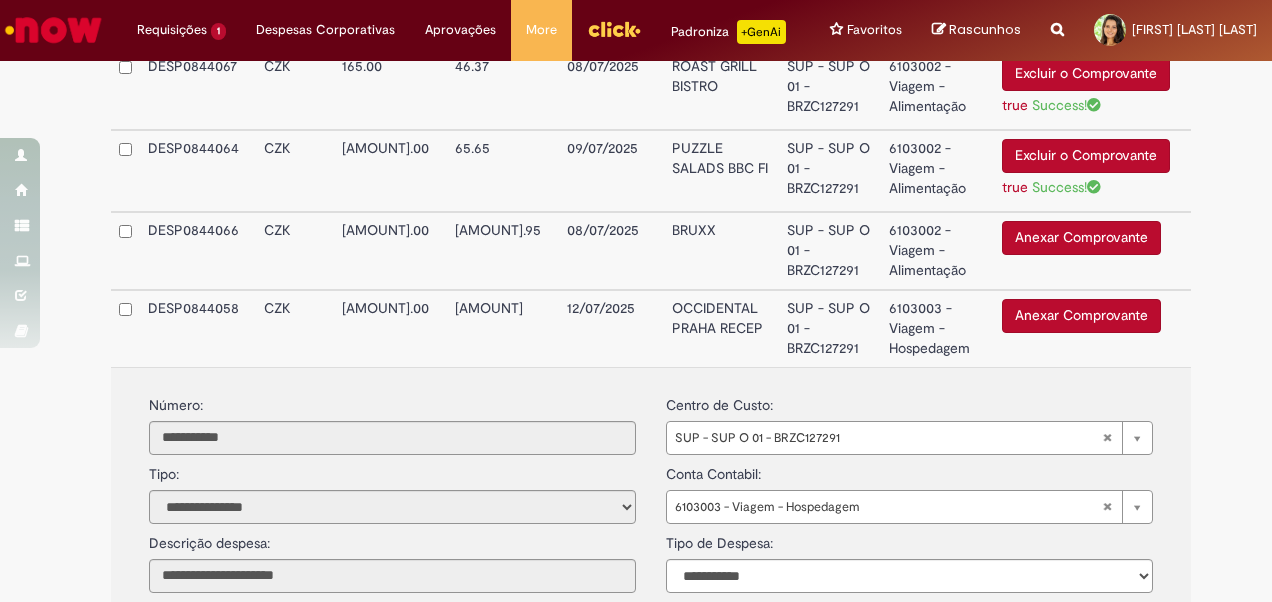 click on "Anexar Comprovante" at bounding box center [1081, 316] 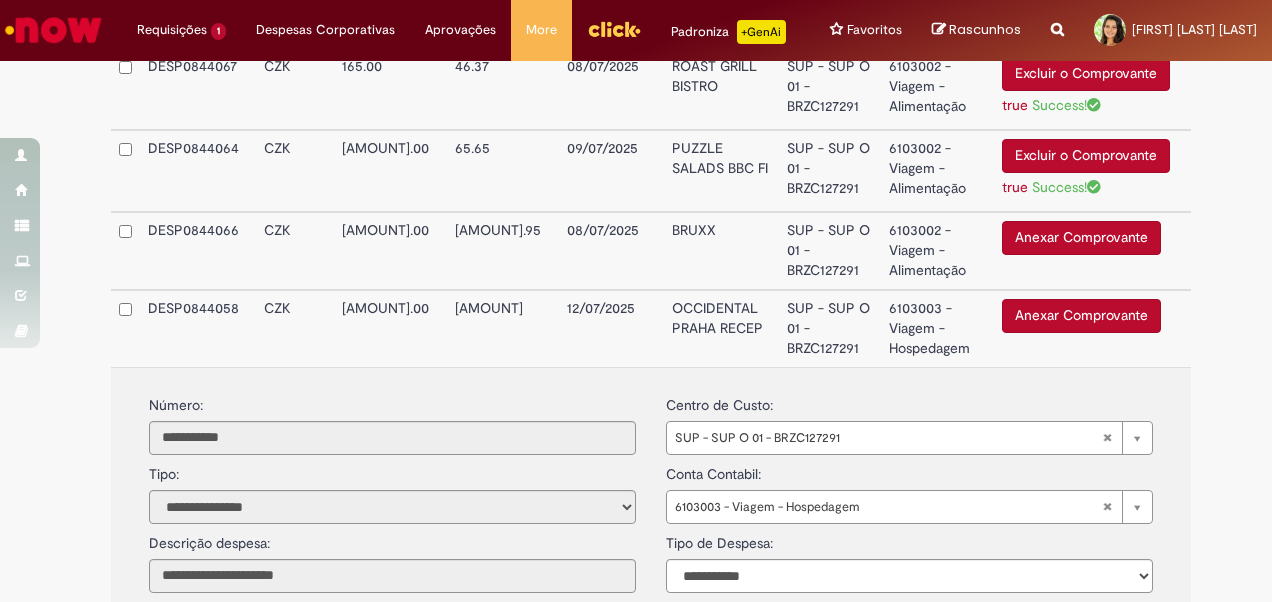 click on "Anexar Comprovante" at bounding box center [1081, 238] 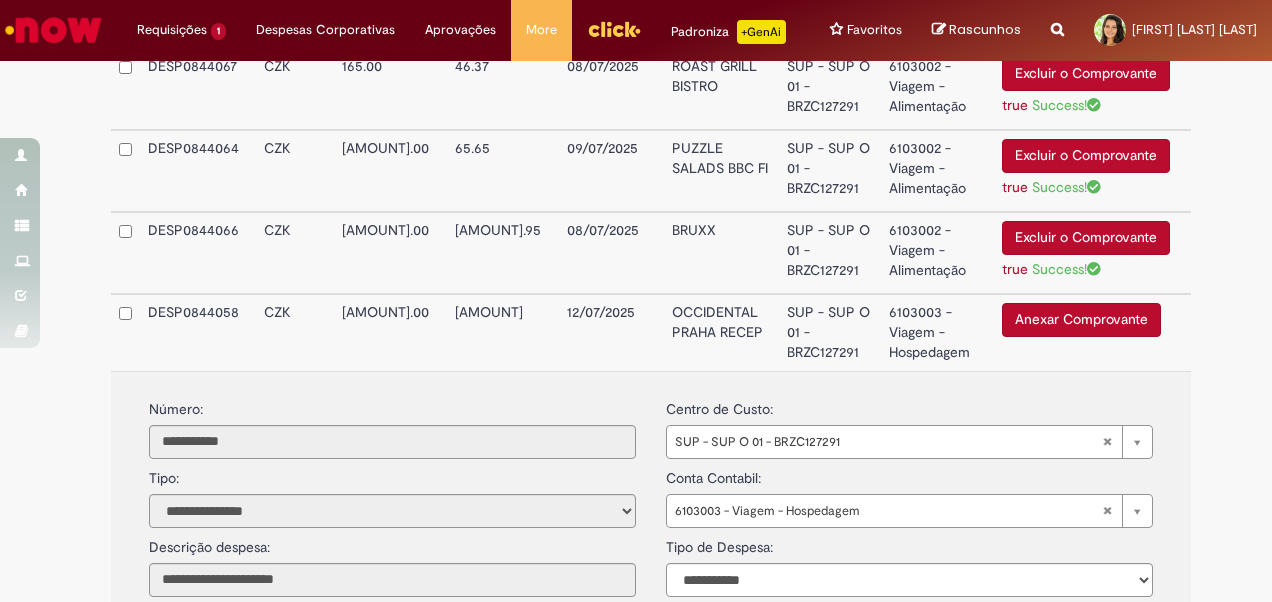click on "6103002 - Viagem - Alimentação" at bounding box center (937, 253) 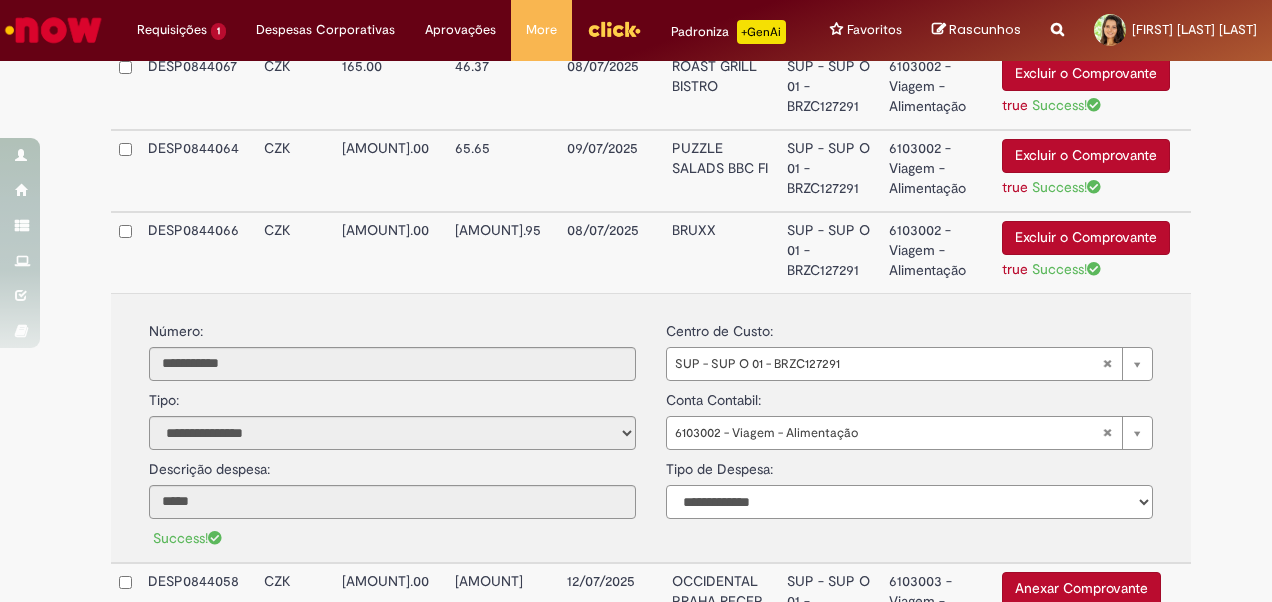 click on "**********" at bounding box center [909, 502] 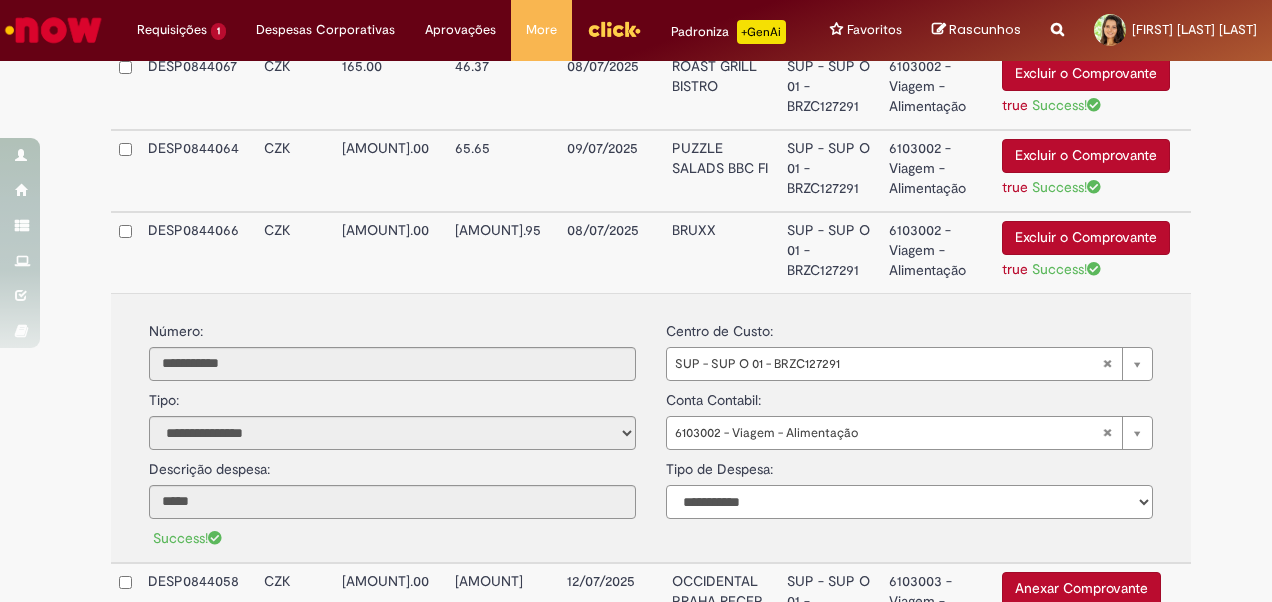 click on "**********" at bounding box center (909, 502) 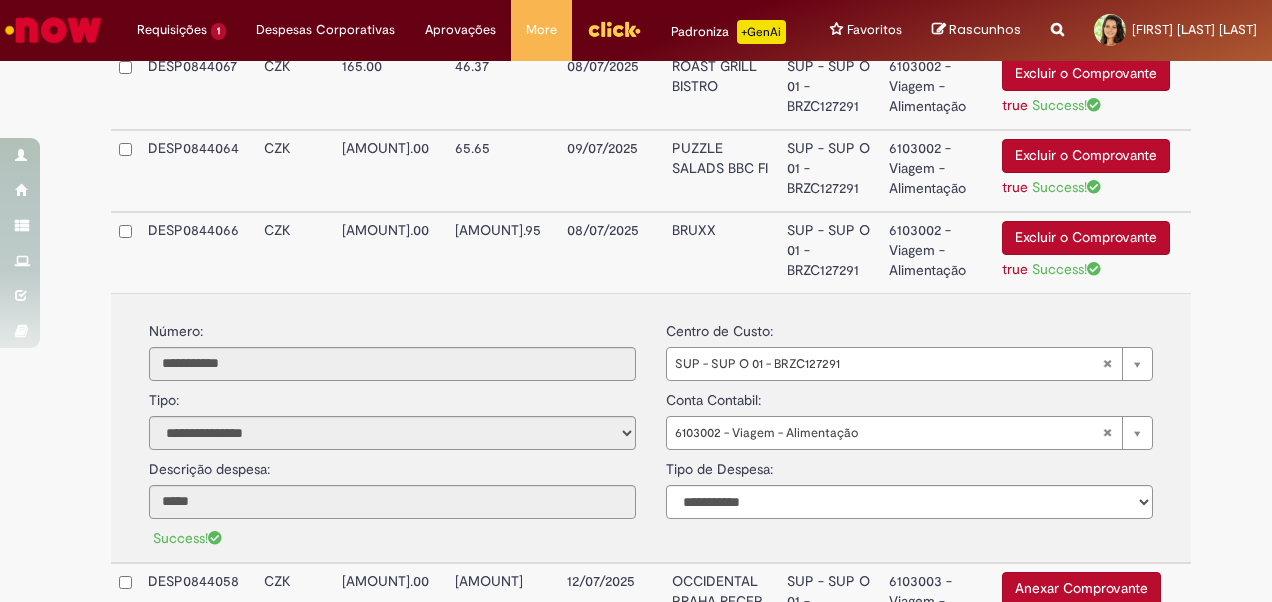 click on "**********" at bounding box center [651, 133] 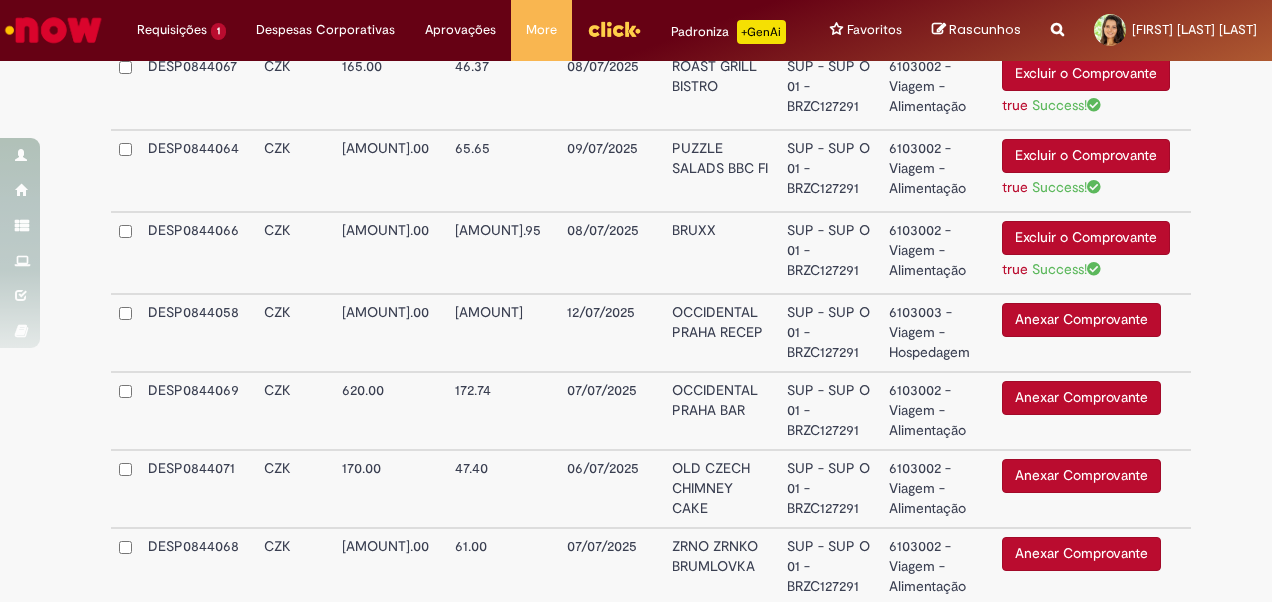 click on "Anexar Comprovante" at bounding box center [1081, 320] 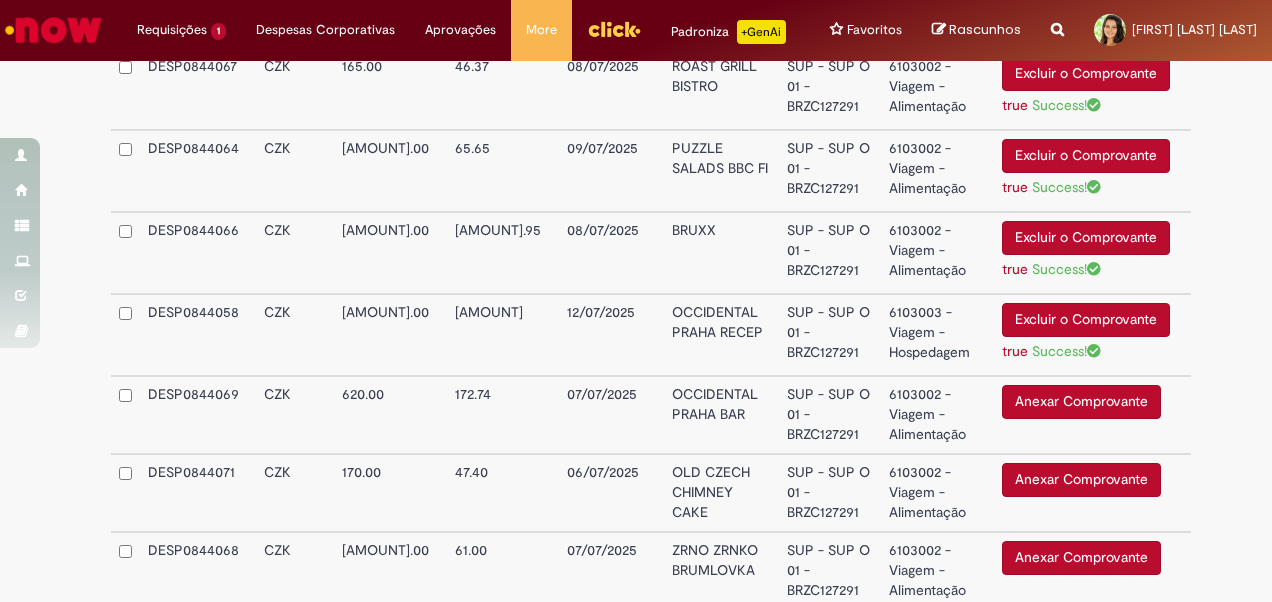 click on "6103003 - Viagem - Hospedagem" at bounding box center (937, 335) 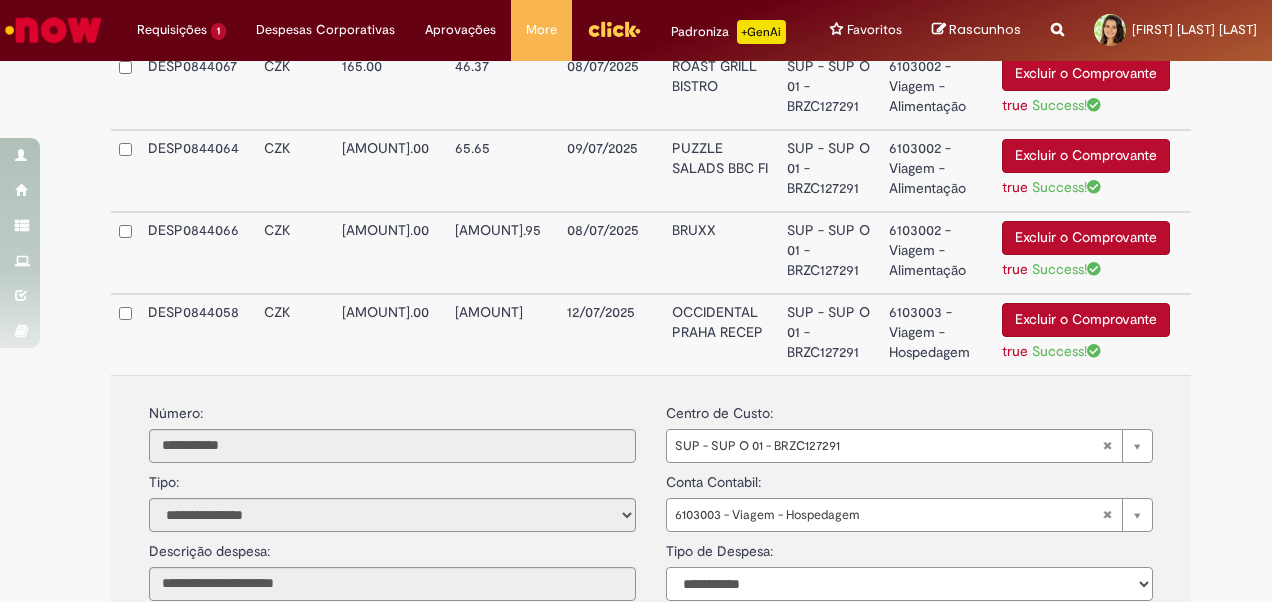 click on "**********" at bounding box center [909, 584] 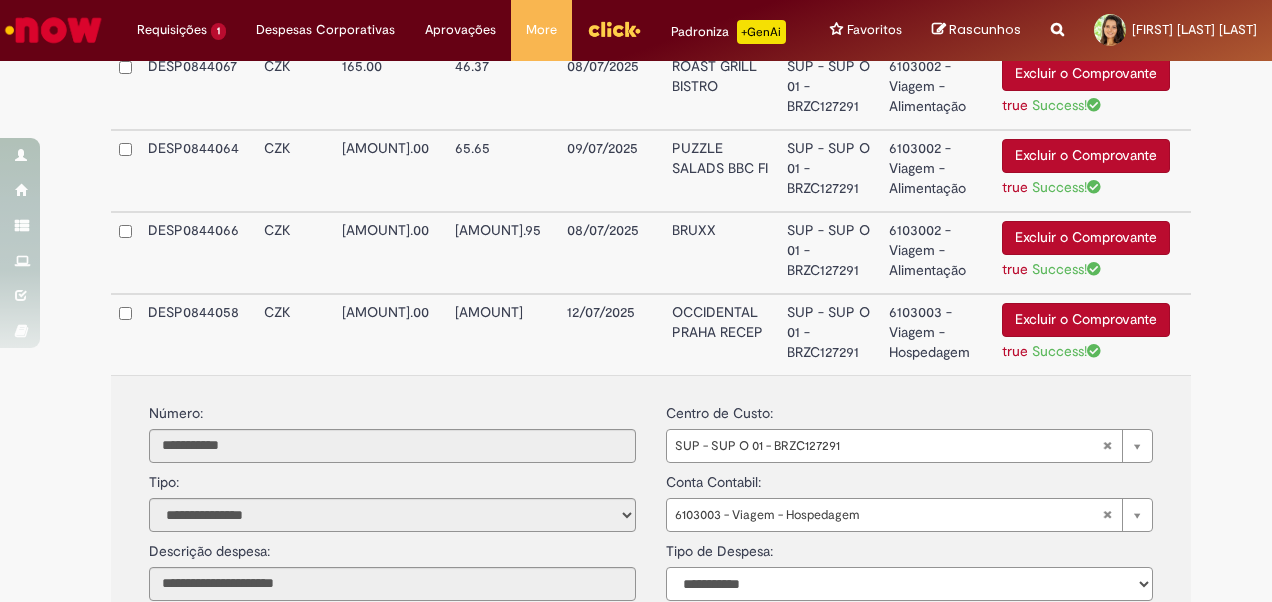 select on "*" 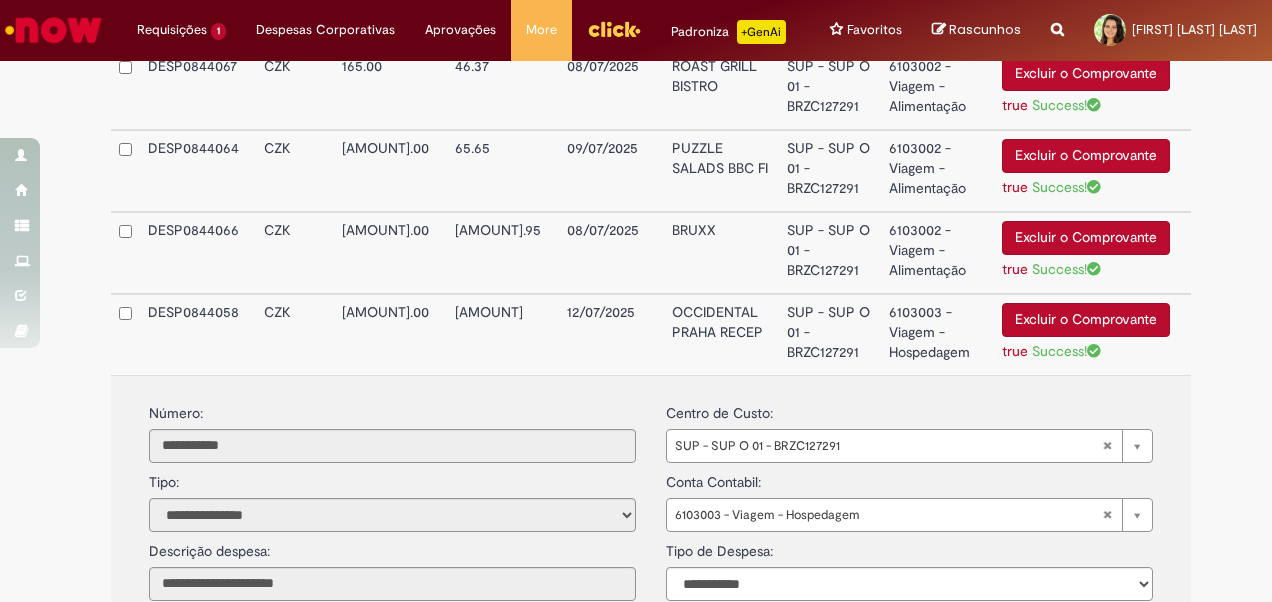 click on "6103003 - Viagem - Hospedagem" at bounding box center (937, 334) 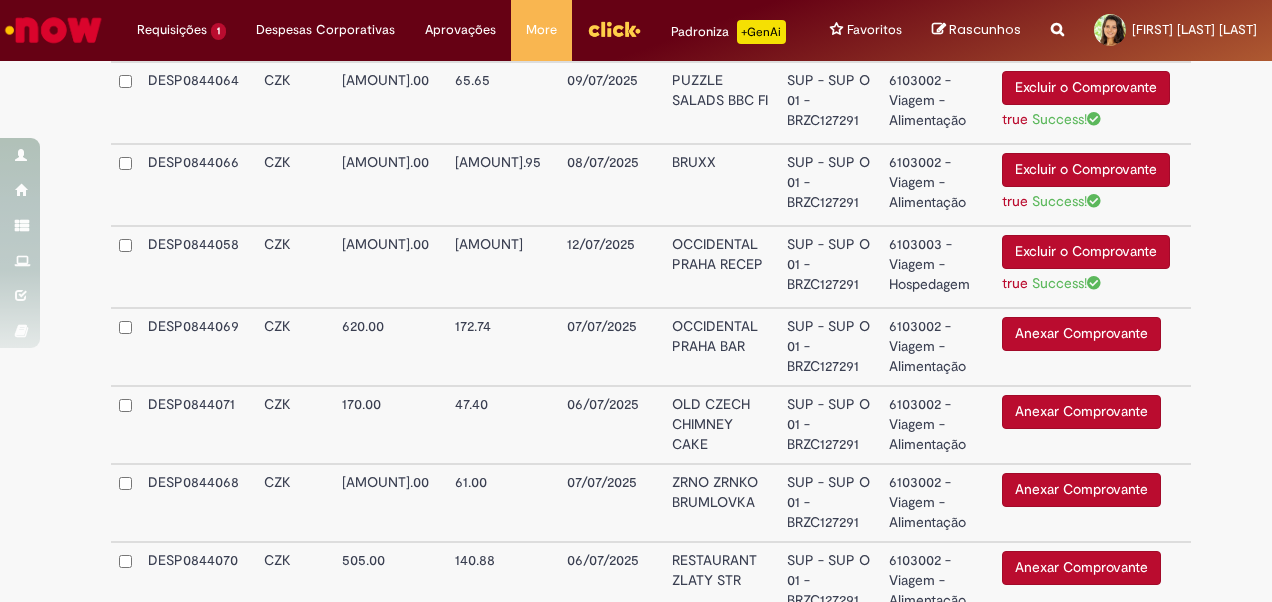 scroll, scrollTop: 1300, scrollLeft: 0, axis: vertical 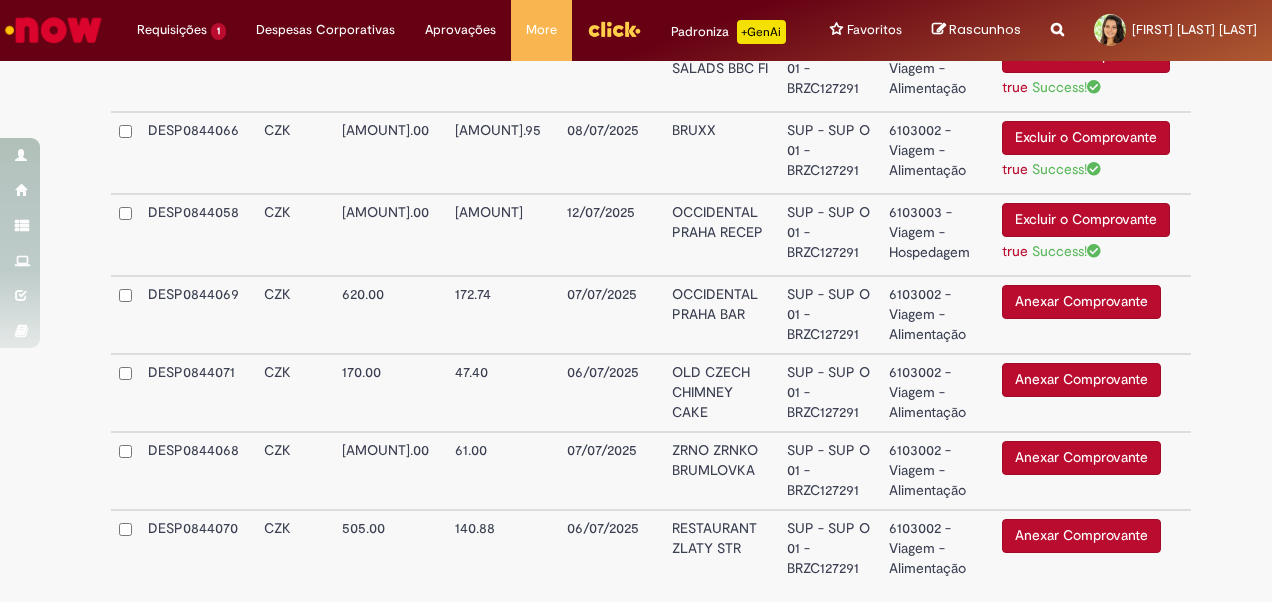click on "Anexar Comprovante" at bounding box center [1081, 302] 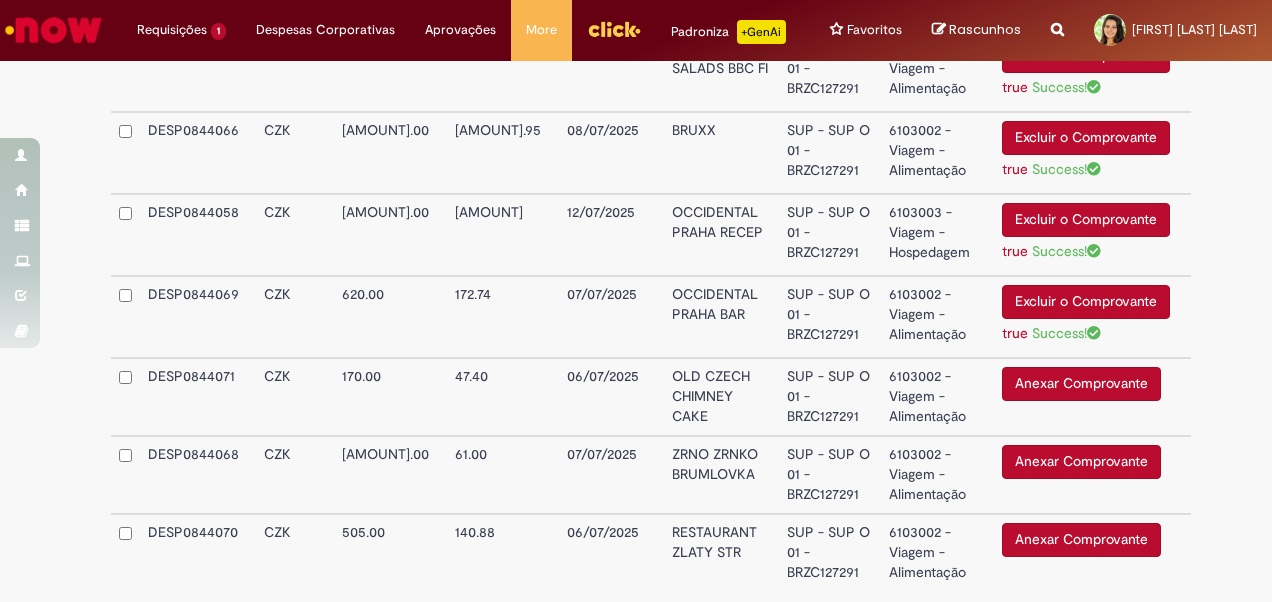 click on "6103002 - Viagem - Alimentação" at bounding box center (937, 317) 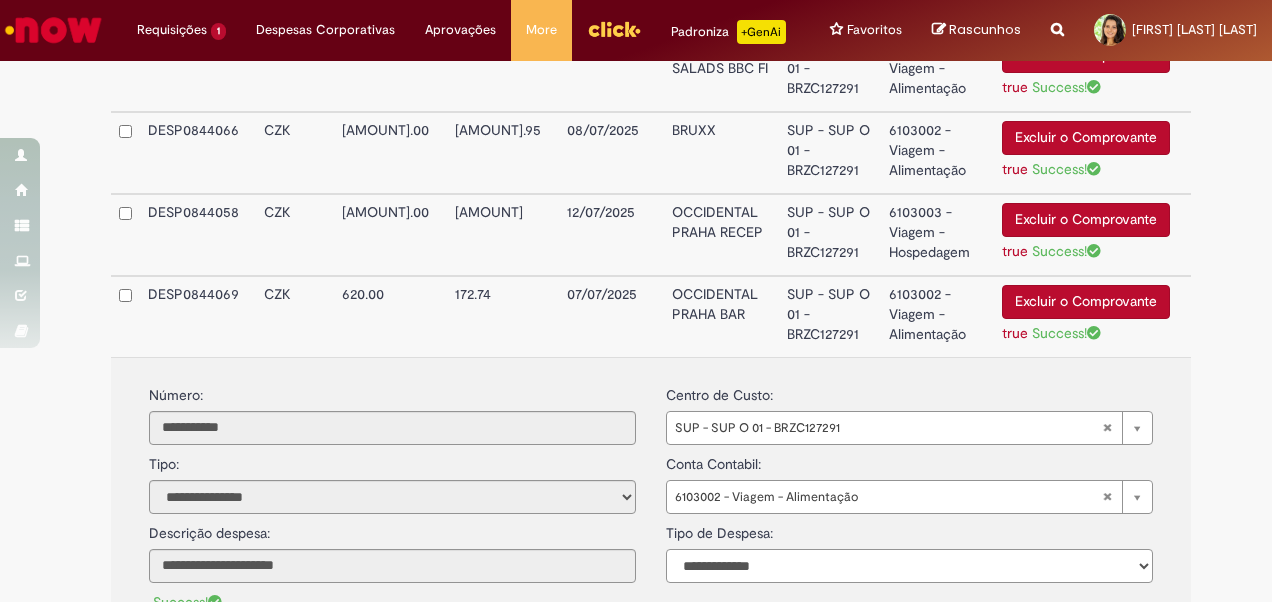 click on "**********" at bounding box center (909, 566) 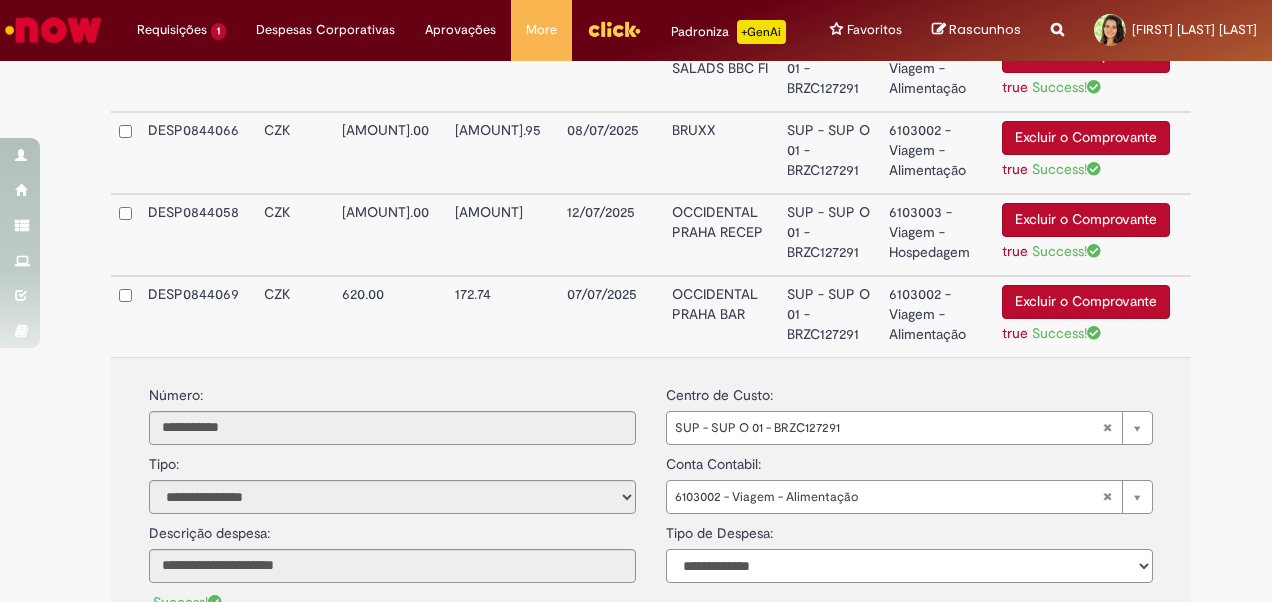 select on "*" 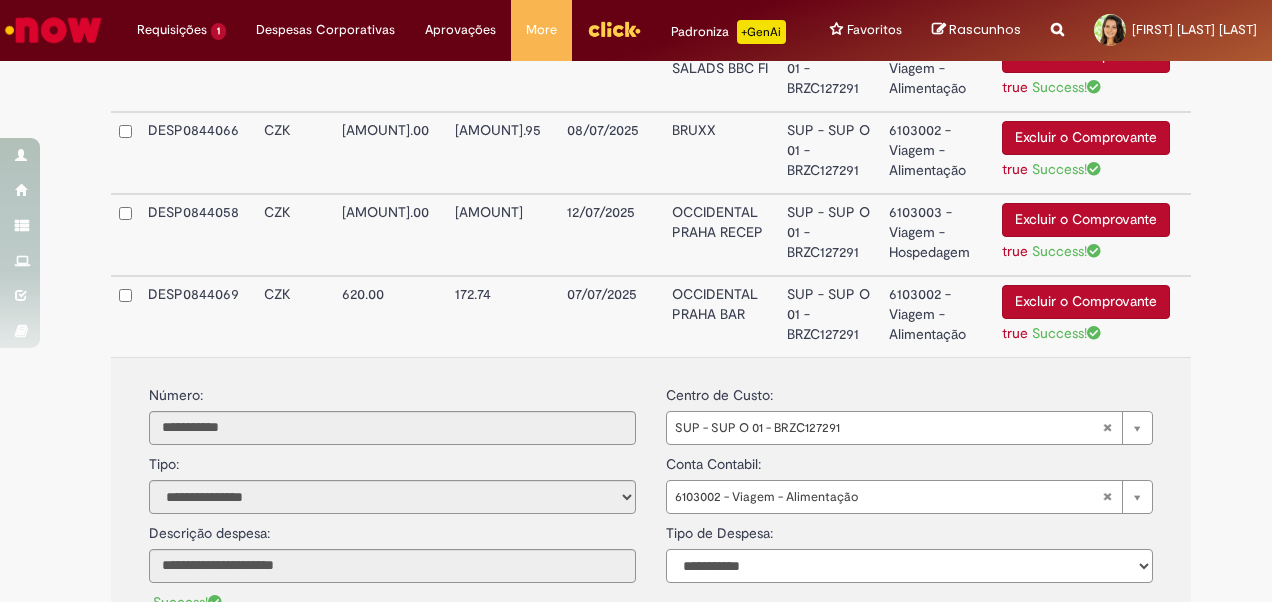 click on "**********" at bounding box center [909, 566] 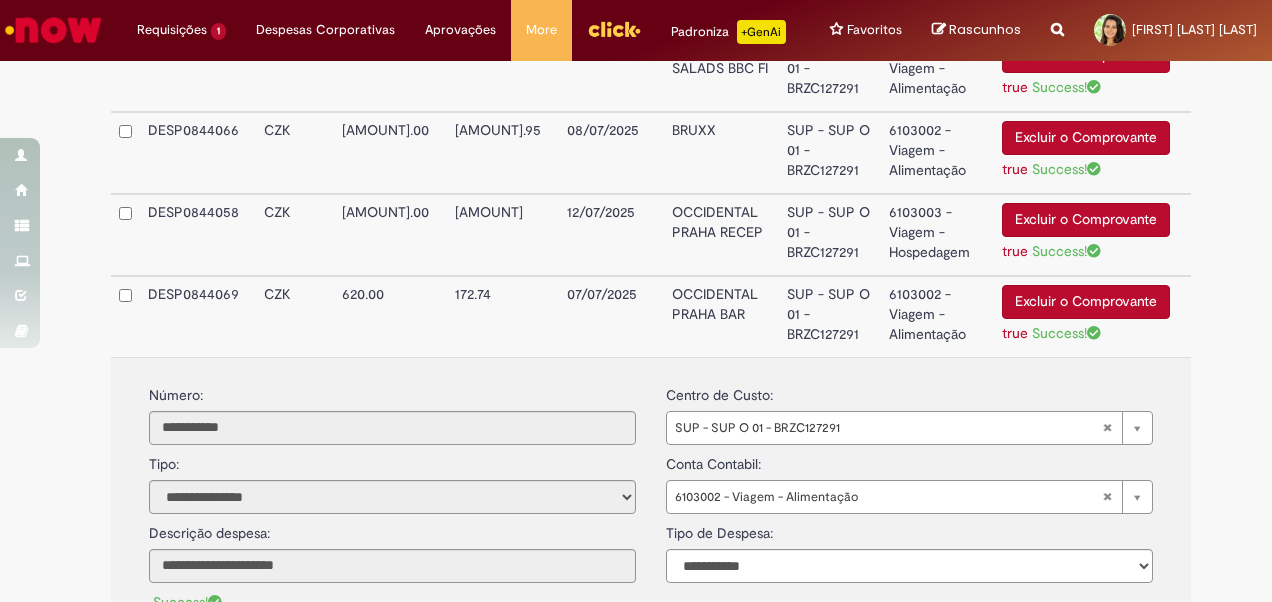 click on "6103002 - Viagem - Alimentação" at bounding box center (937, 316) 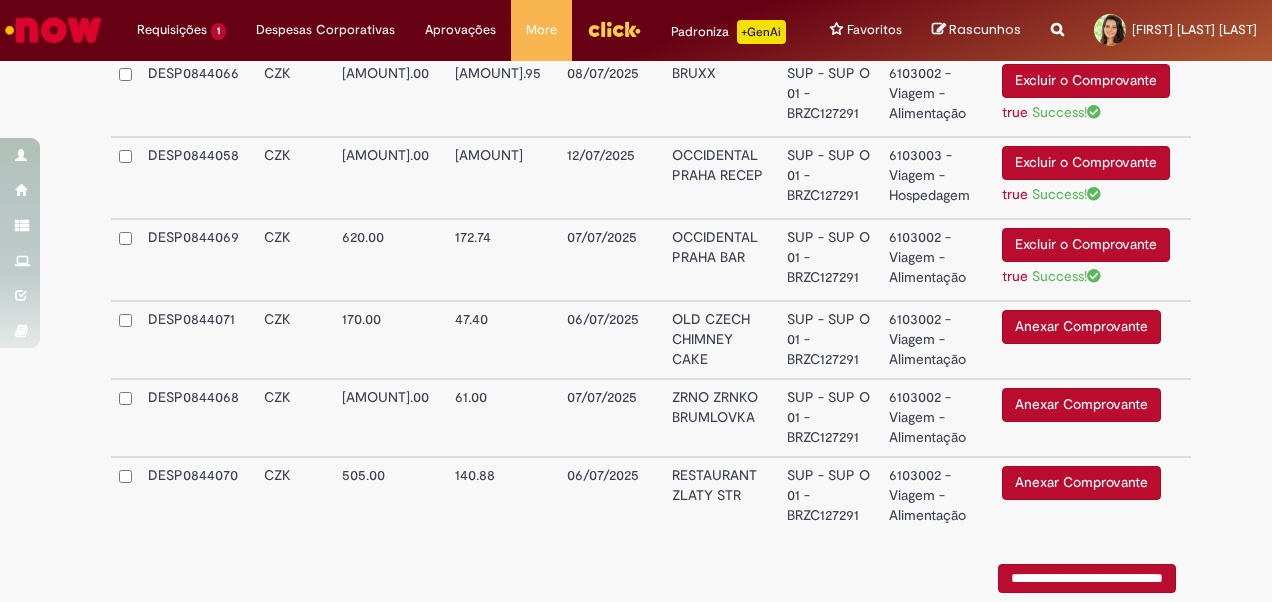 scroll, scrollTop: 1416, scrollLeft: 0, axis: vertical 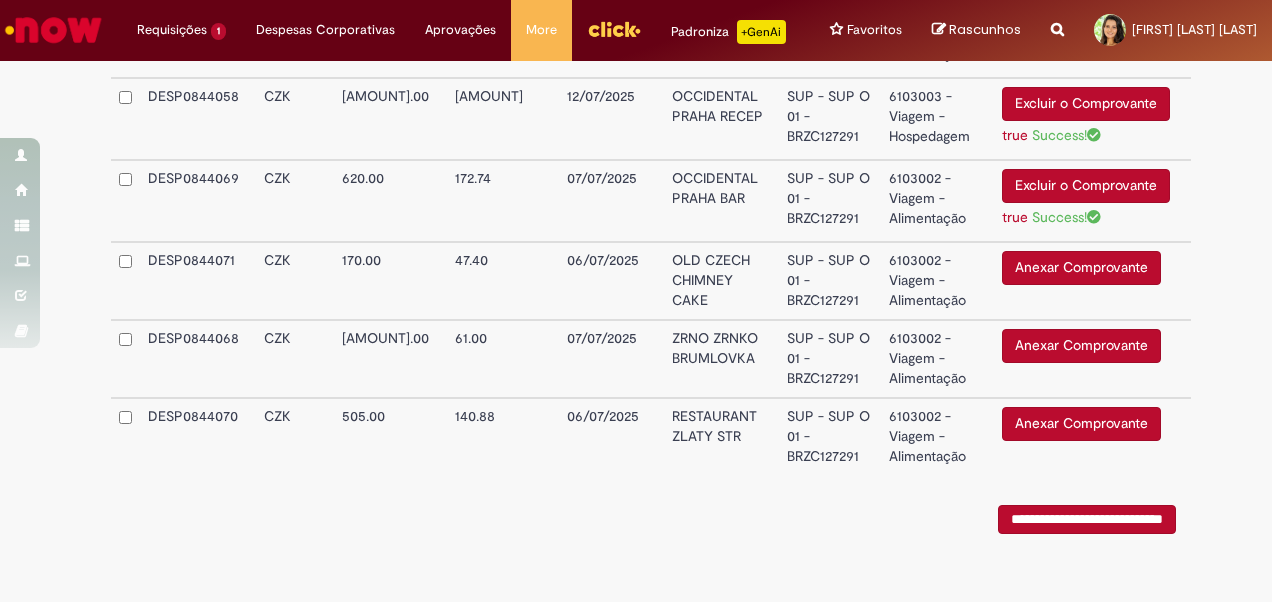 click on "Anexar Comprovante" at bounding box center (1081, 268) 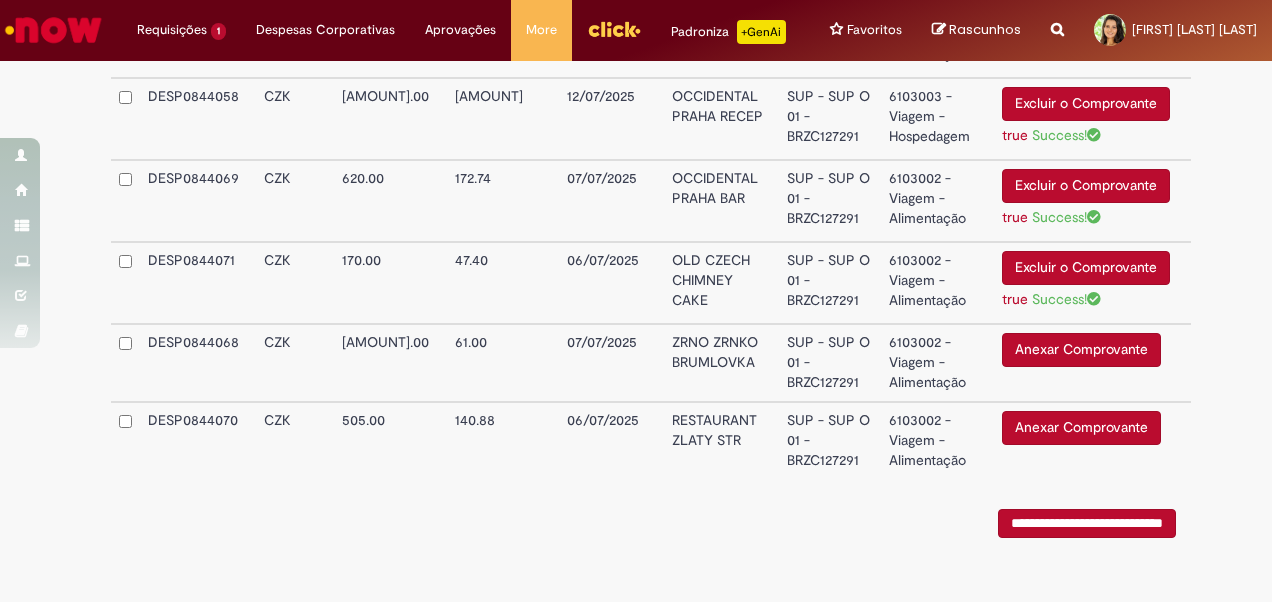 click on "6103002 - Viagem - Alimentação" at bounding box center [937, 363] 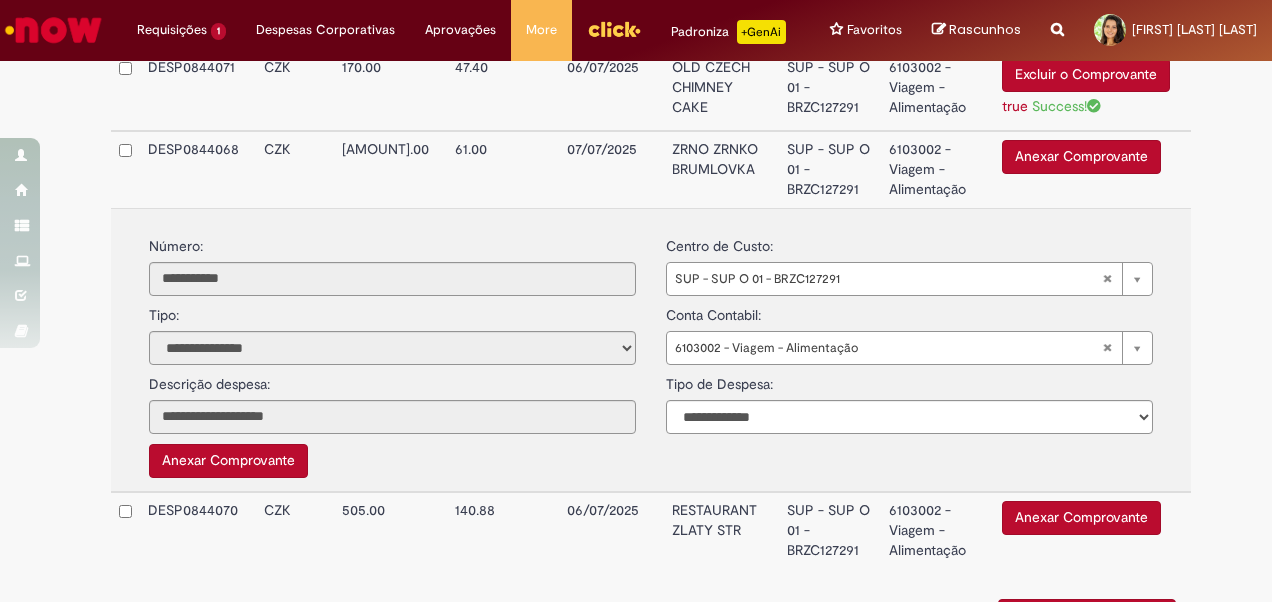 scroll, scrollTop: 1616, scrollLeft: 0, axis: vertical 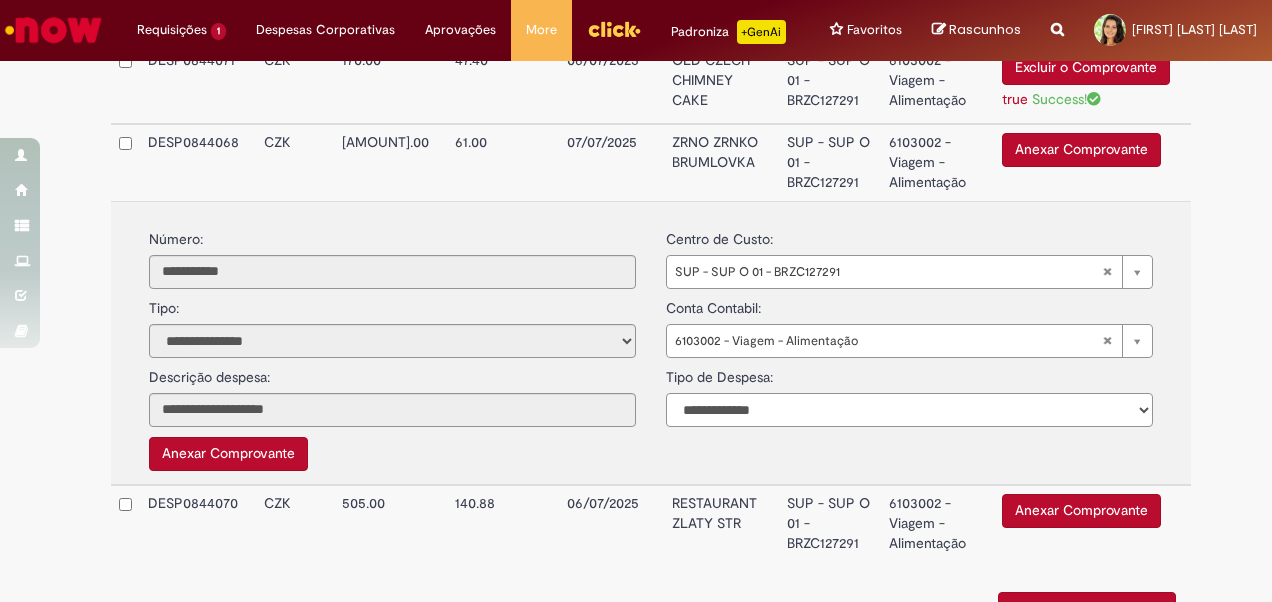 click on "**********" at bounding box center (909, 410) 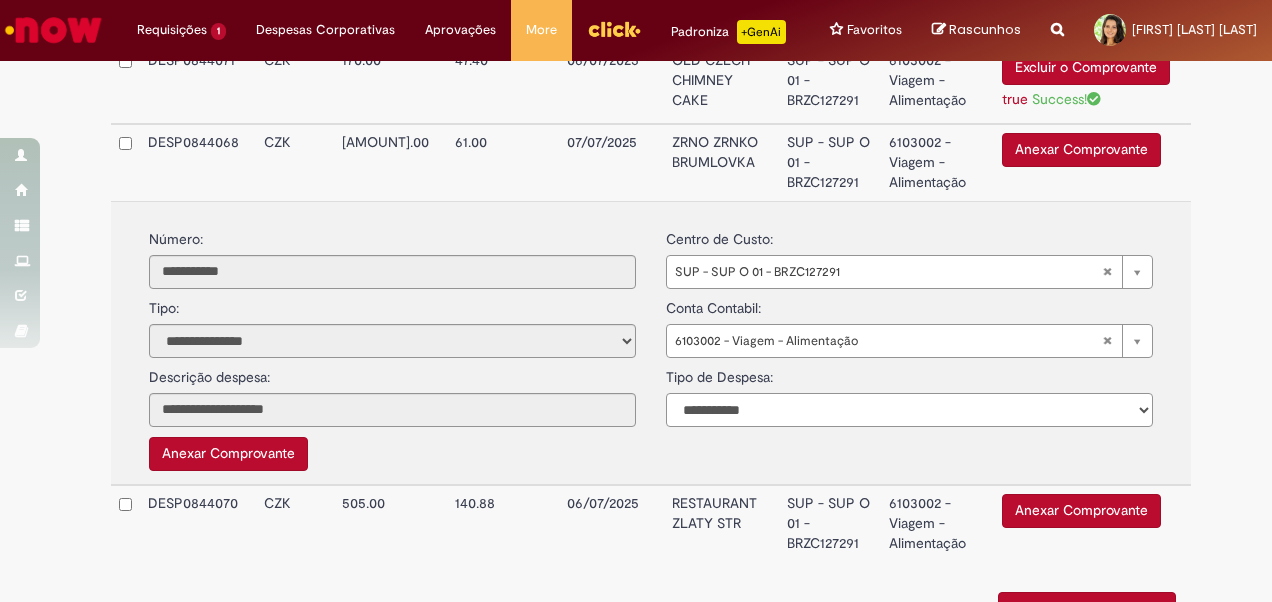click on "**********" at bounding box center (909, 410) 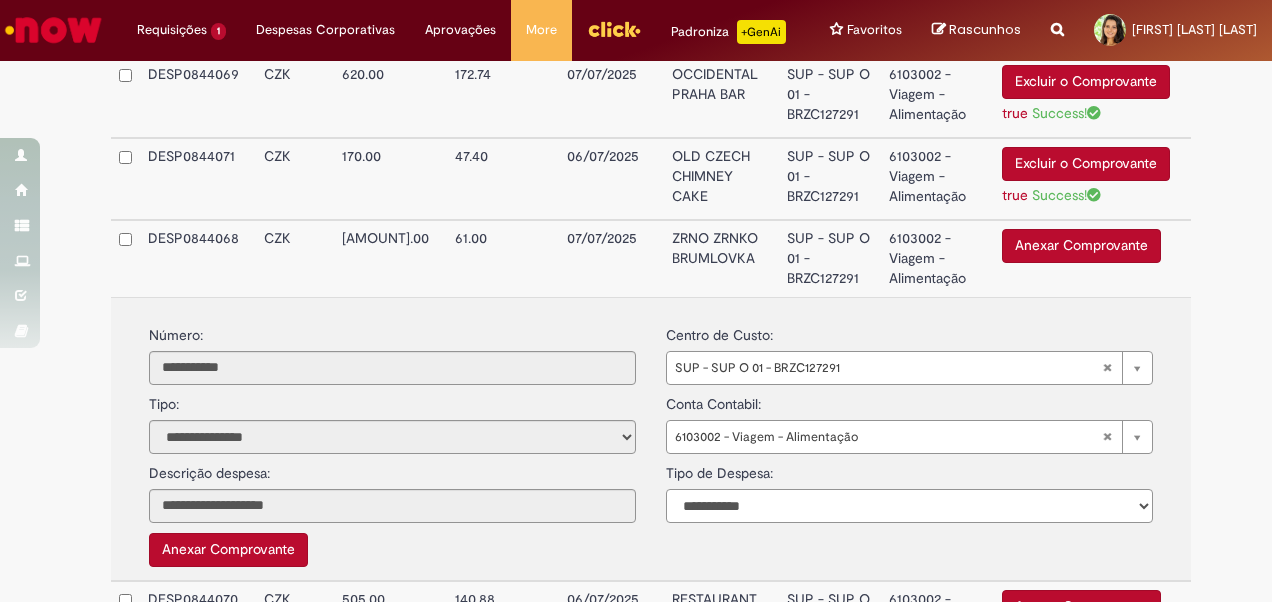 scroll, scrollTop: 1416, scrollLeft: 0, axis: vertical 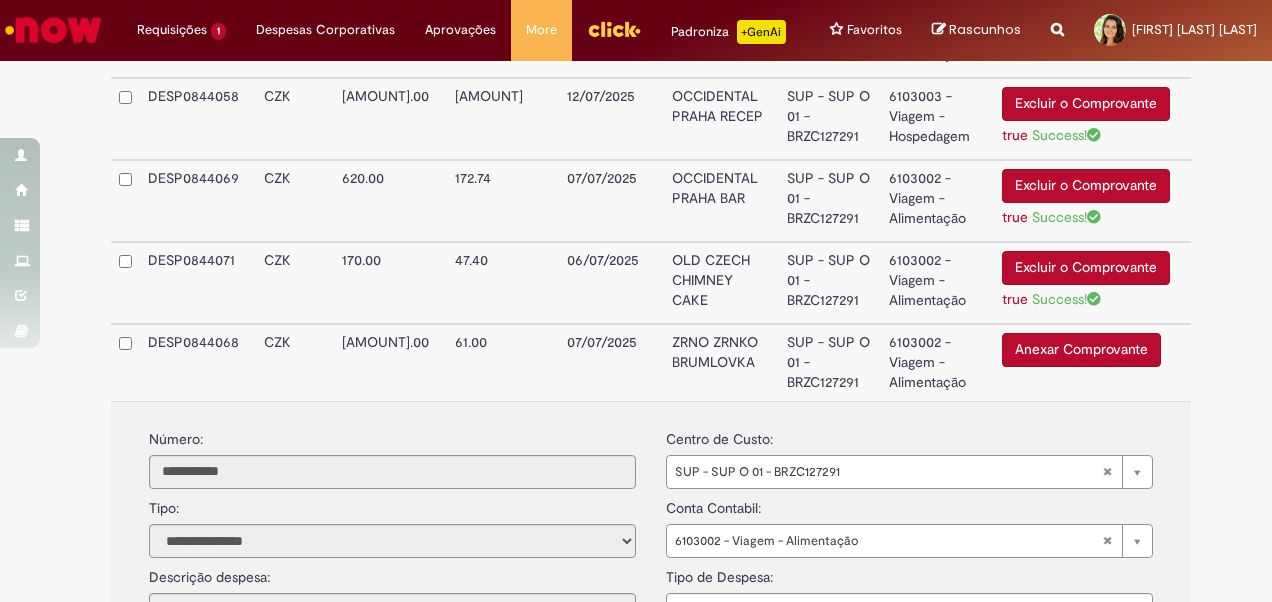 click on "Anexar Comprovante" at bounding box center (1081, 350) 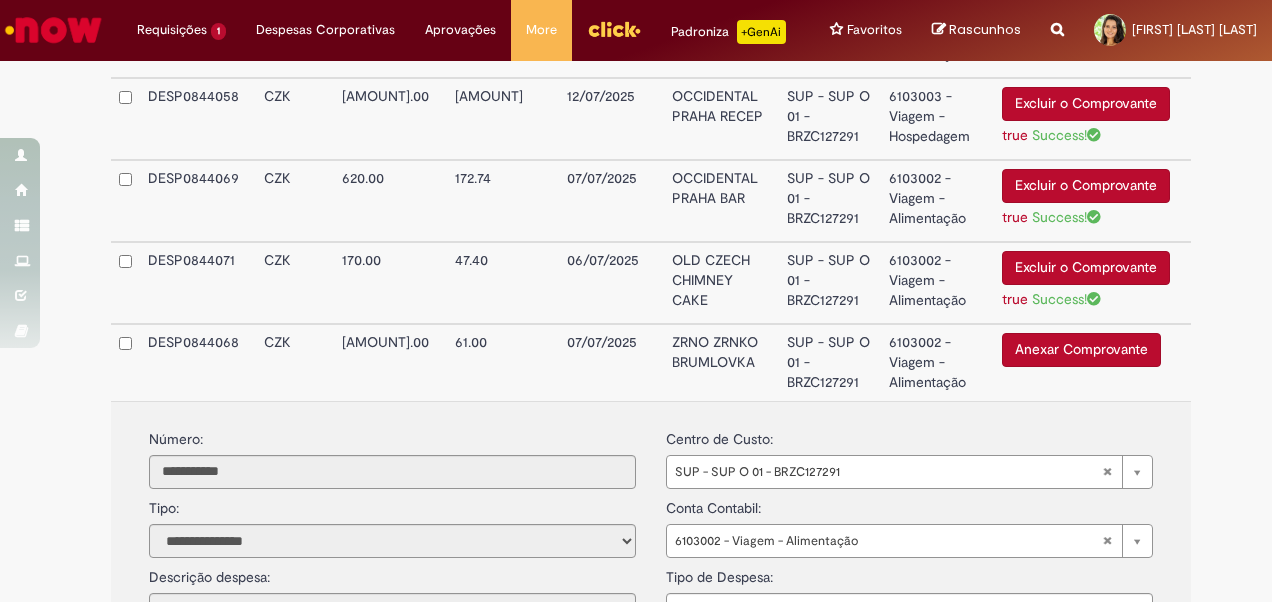 click on "6103002 - Viagem - Alimentação" at bounding box center [937, 362] 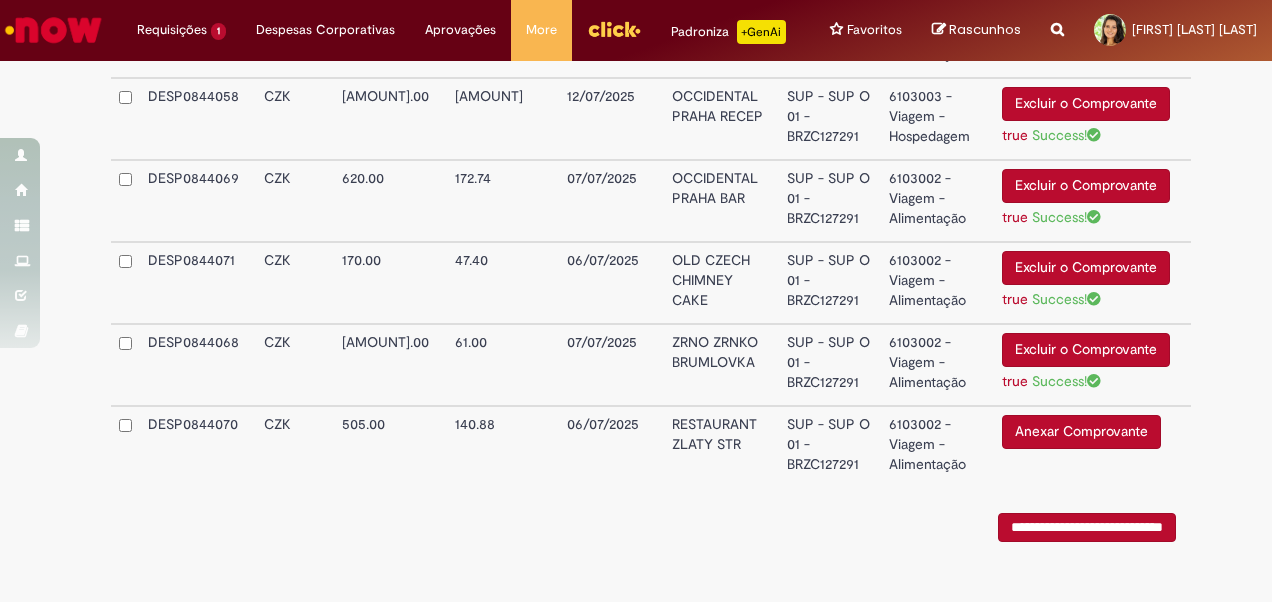 click on "Anexar Comprovante" at bounding box center [1081, 432] 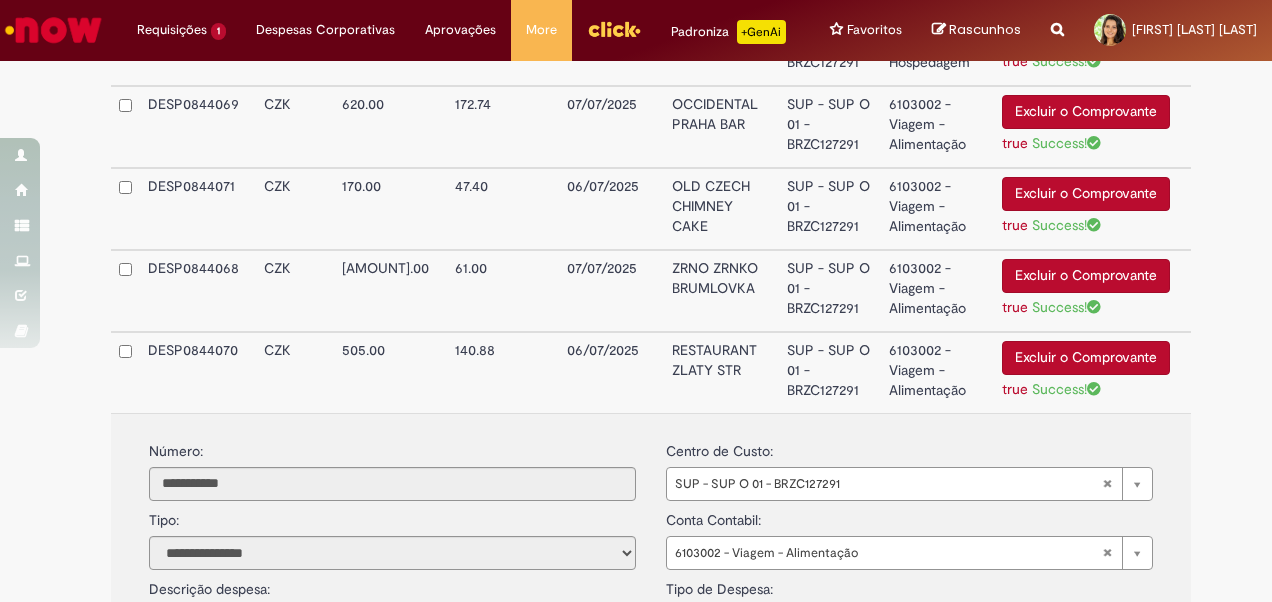 scroll, scrollTop: 1616, scrollLeft: 0, axis: vertical 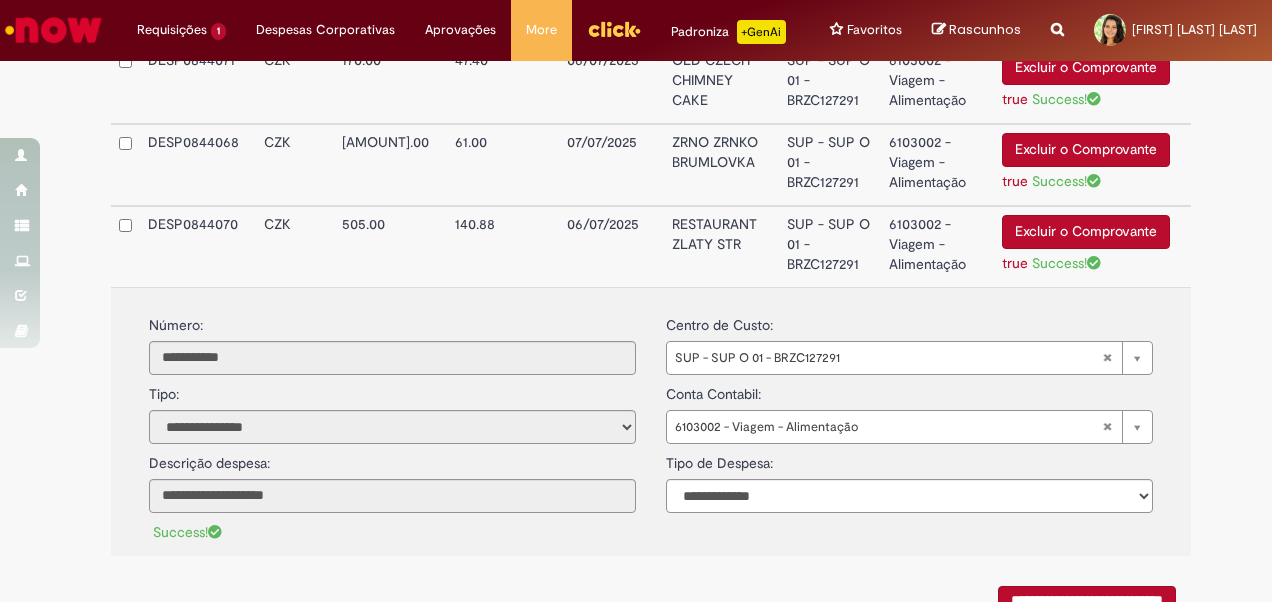 click on "**********" at bounding box center (651, 422) 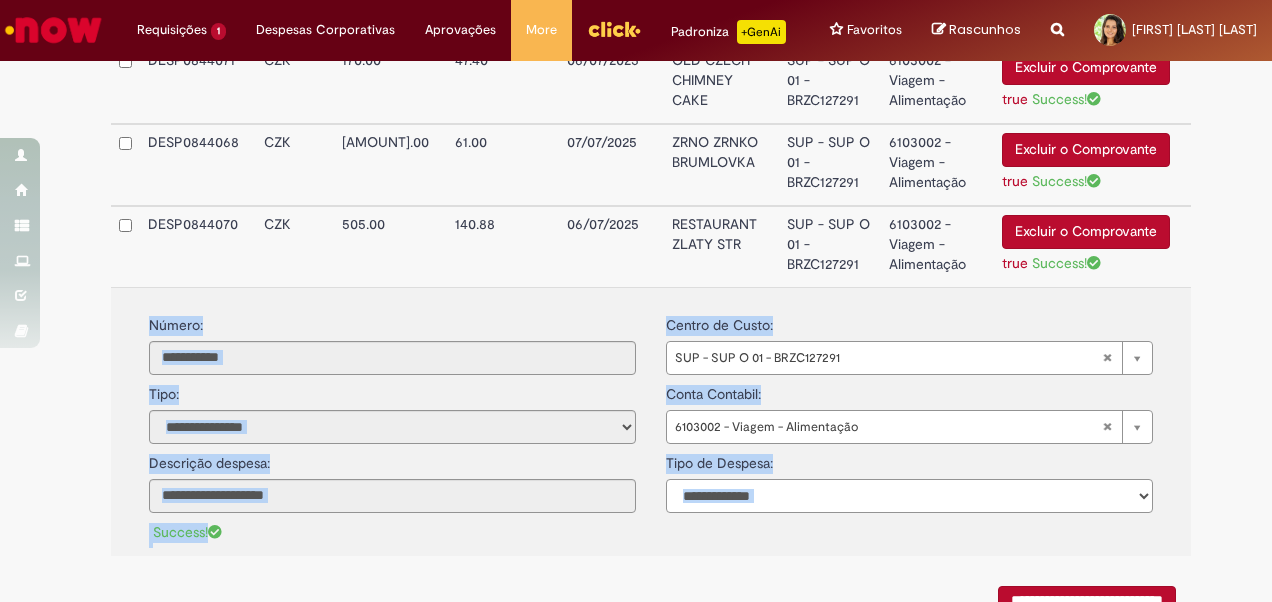 drag, startPoint x: 736, startPoint y: 494, endPoint x: 729, endPoint y: 471, distance: 24.04163 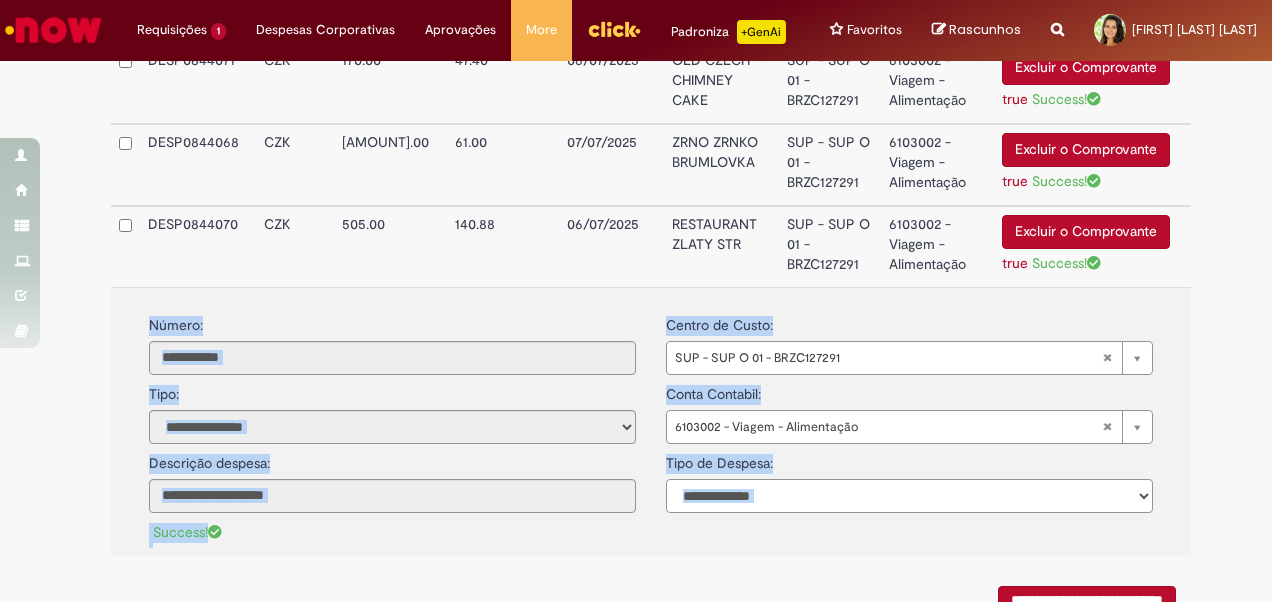 select on "*" 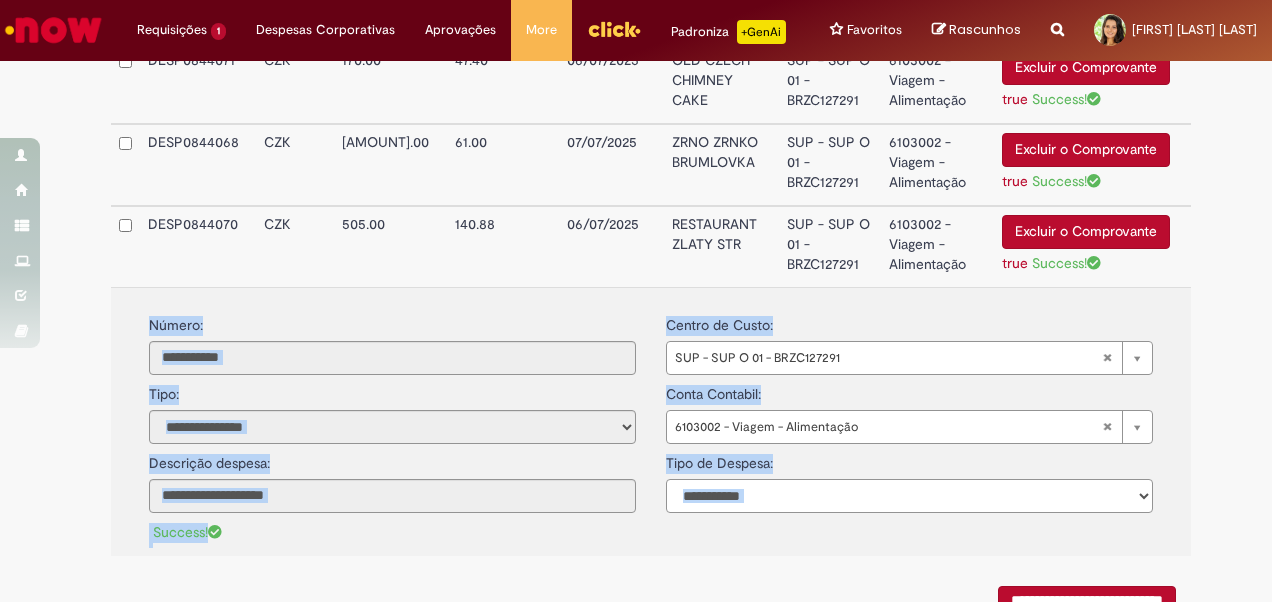 click on "**********" at bounding box center (909, 496) 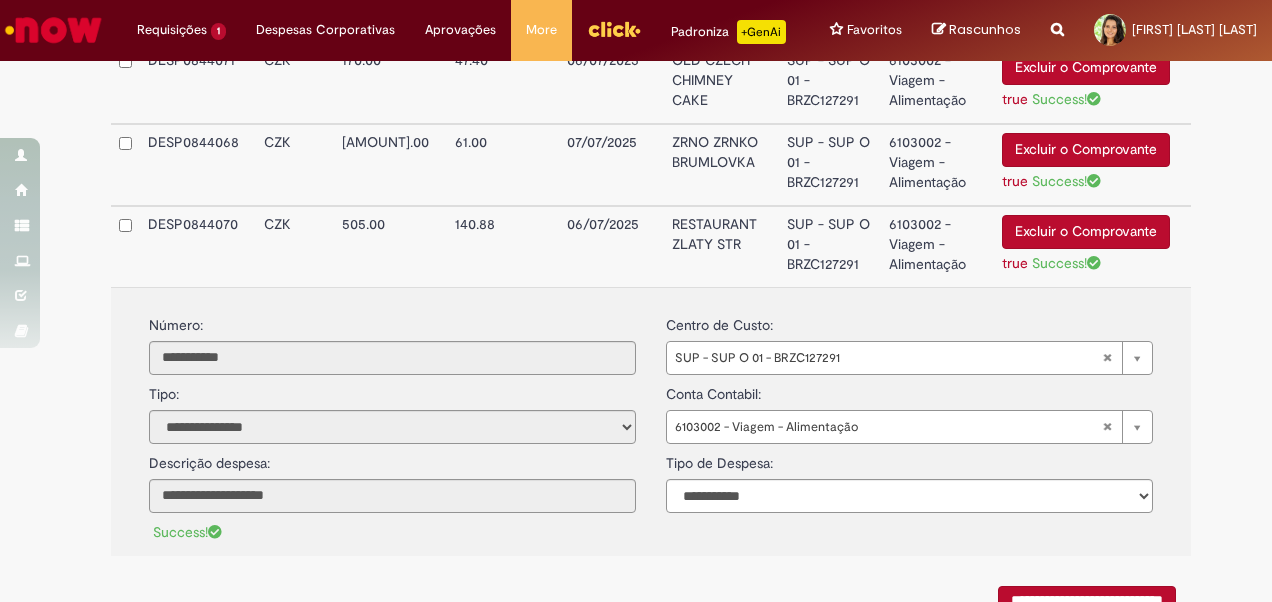 drag, startPoint x: 649, startPoint y: 544, endPoint x: 694, endPoint y: 538, distance: 45.39824 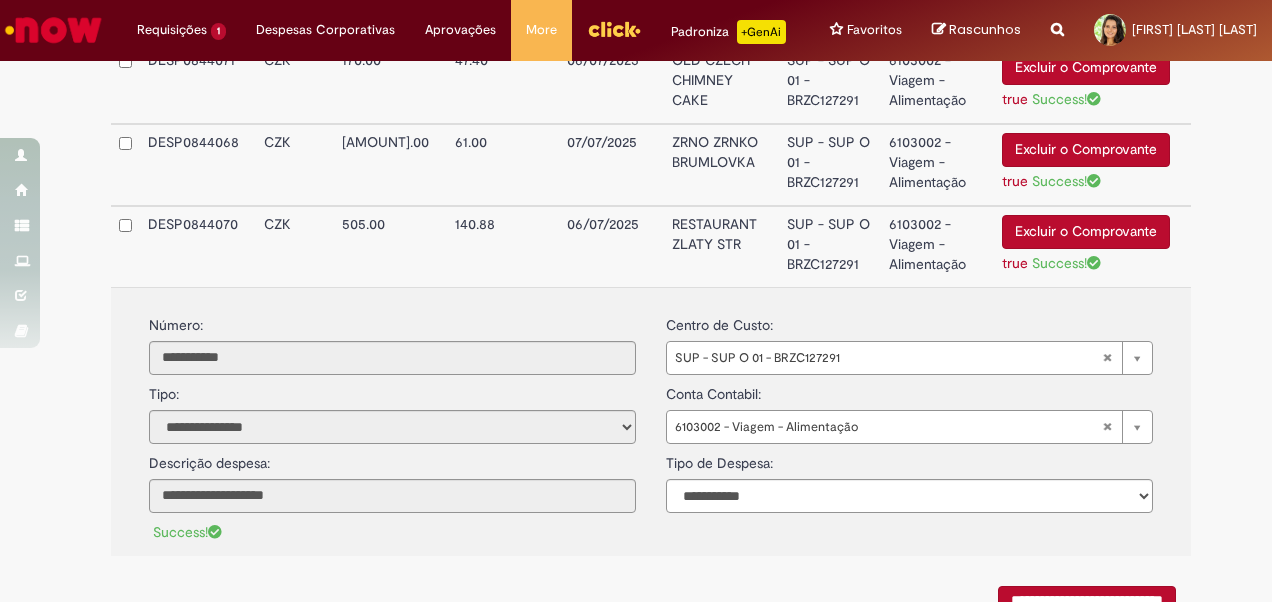 click on "6103002 - Viagem - Alimentação" at bounding box center [937, 246] 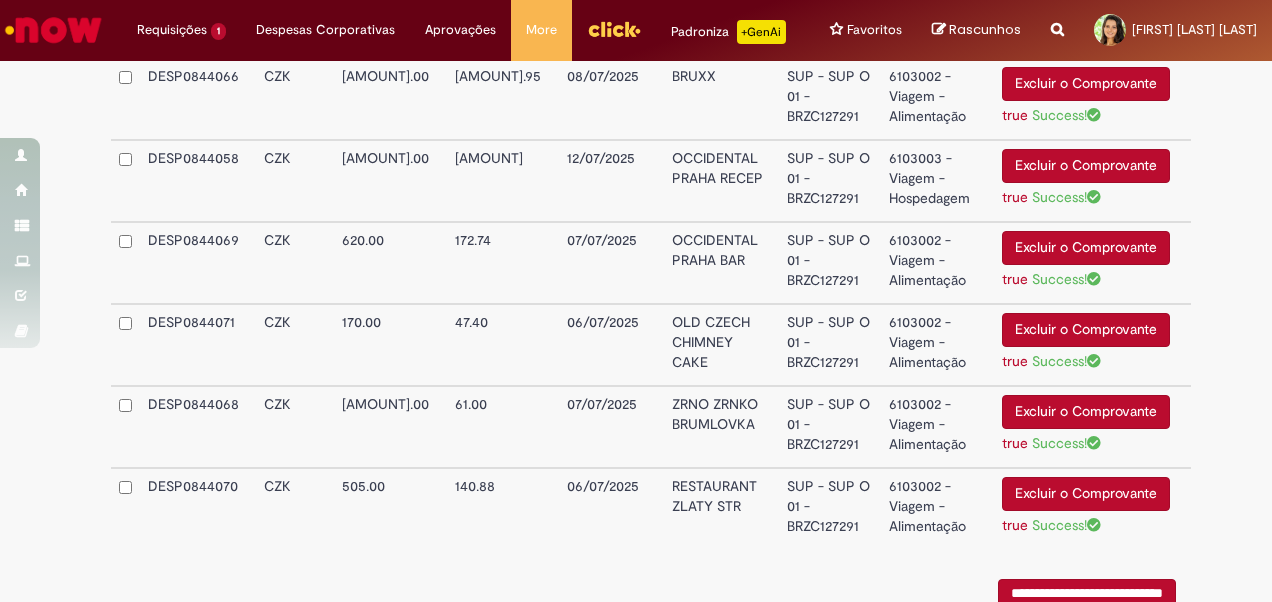 scroll, scrollTop: 1426, scrollLeft: 0, axis: vertical 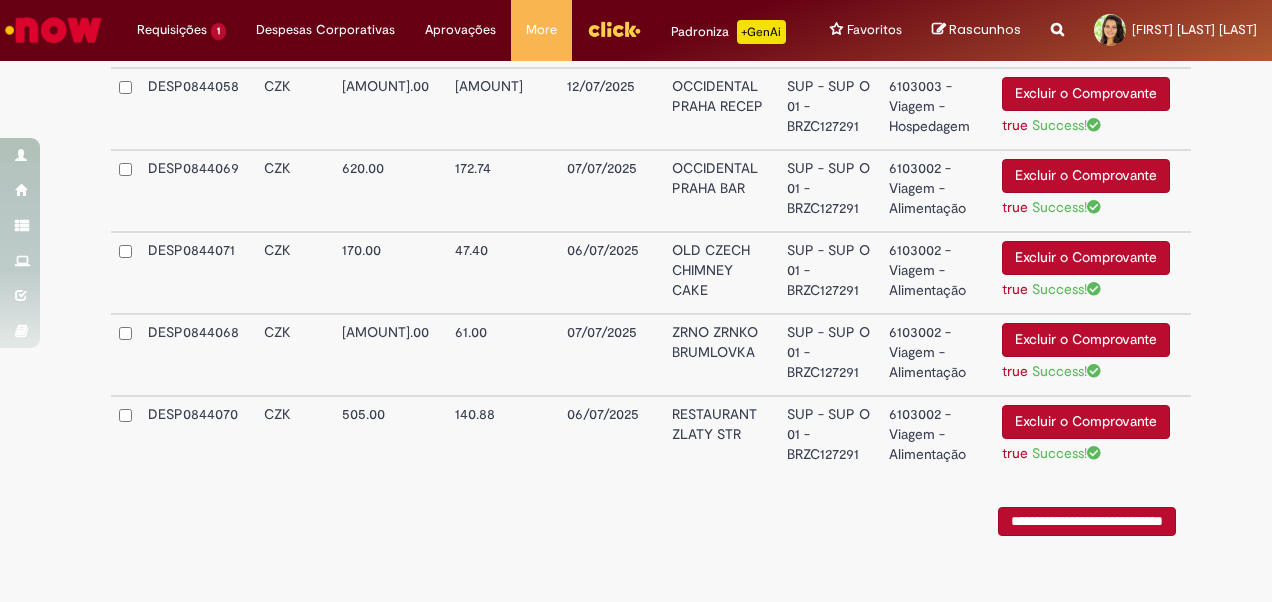 click on "**********" at bounding box center (1087, 521) 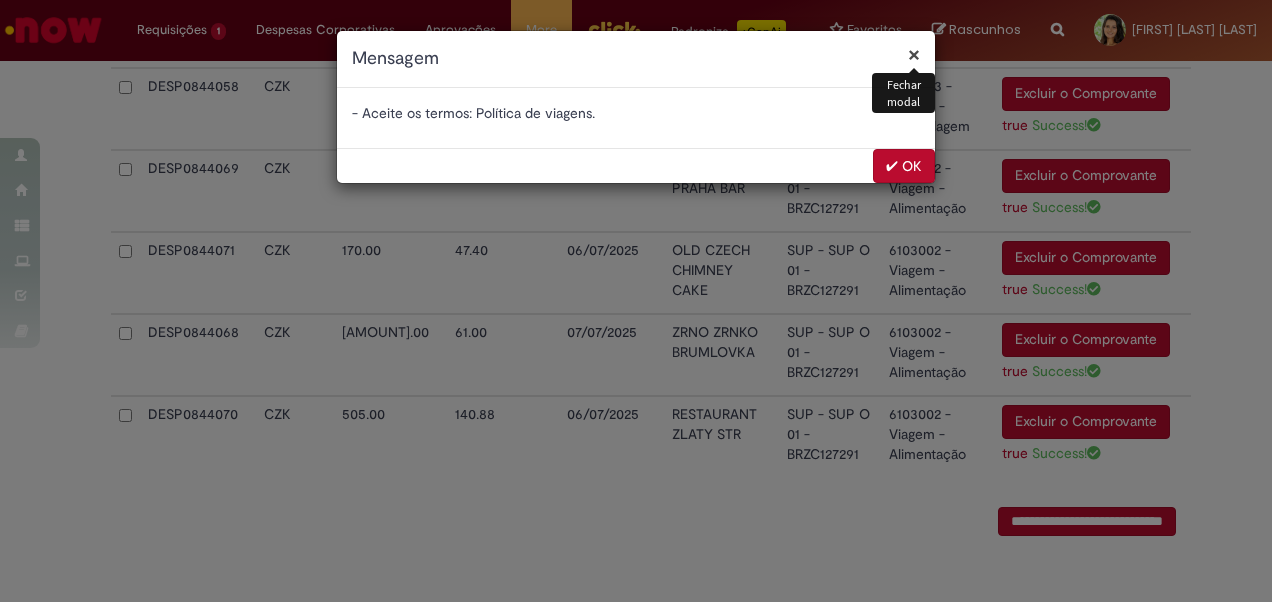 click on "✔ OK" at bounding box center [904, 166] 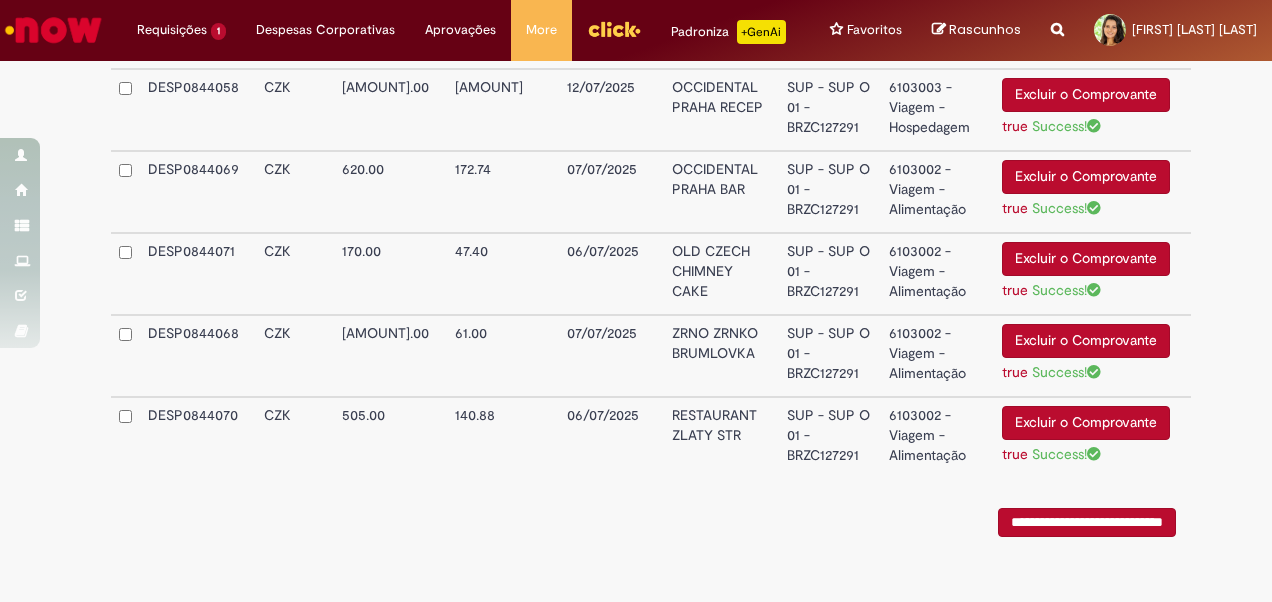 scroll, scrollTop: 1426, scrollLeft: 0, axis: vertical 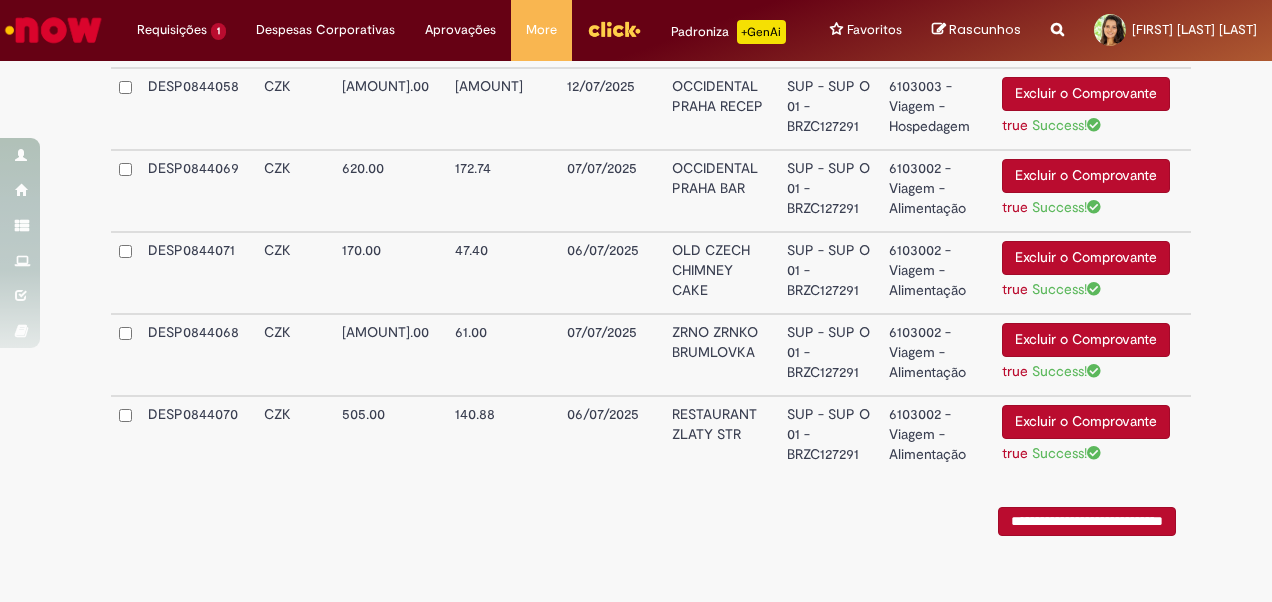 click on "**********" at bounding box center [1087, 521] 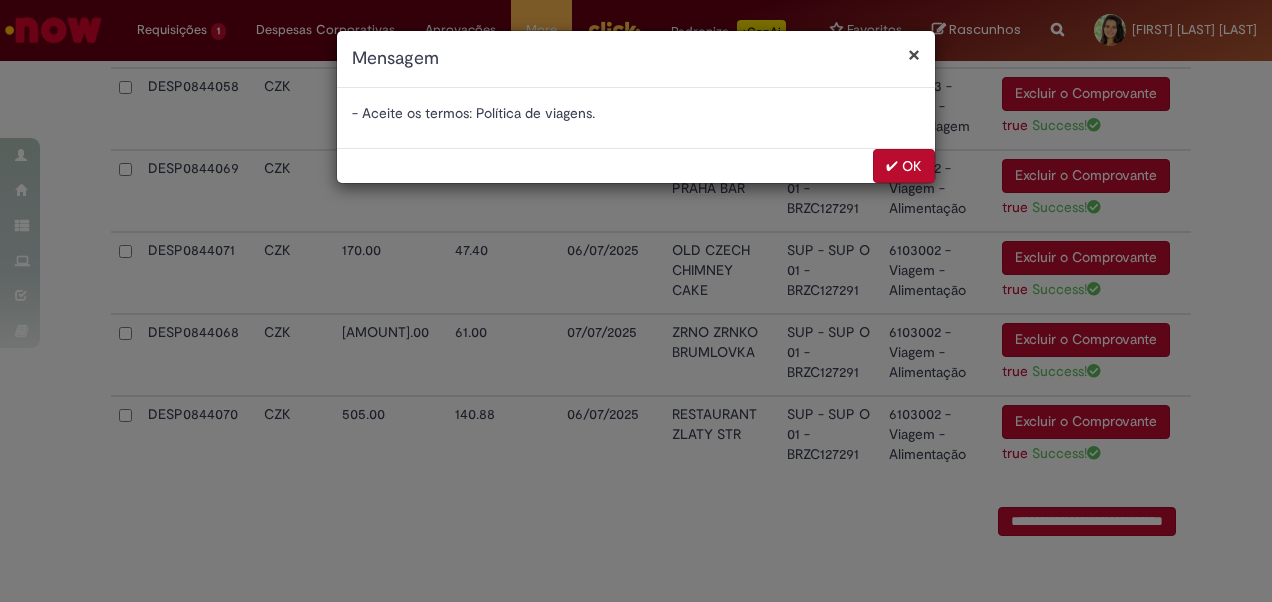 click on "✔ OK" at bounding box center [904, 166] 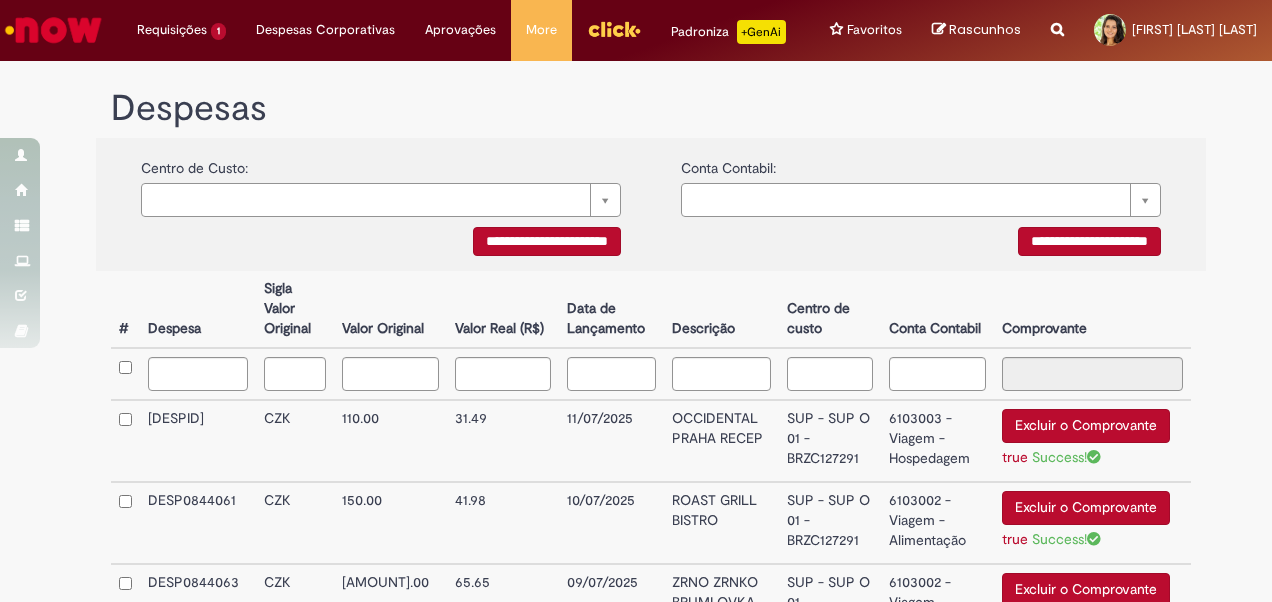 scroll, scrollTop: 126, scrollLeft: 0, axis: vertical 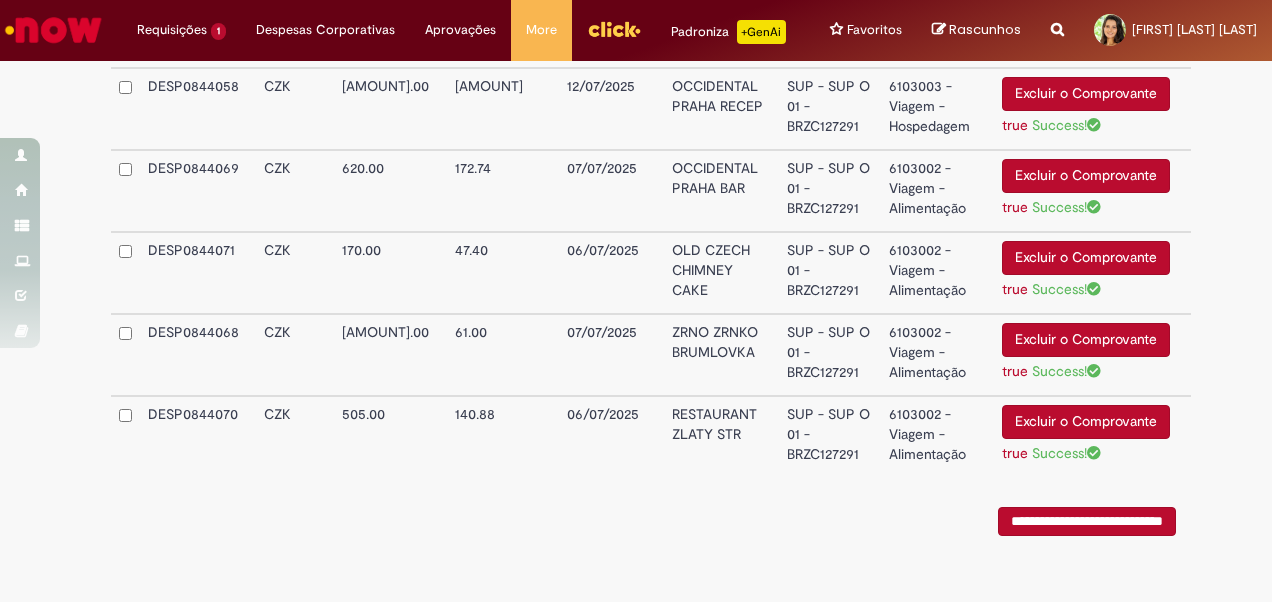 click on "**********" at bounding box center (1087, 521) 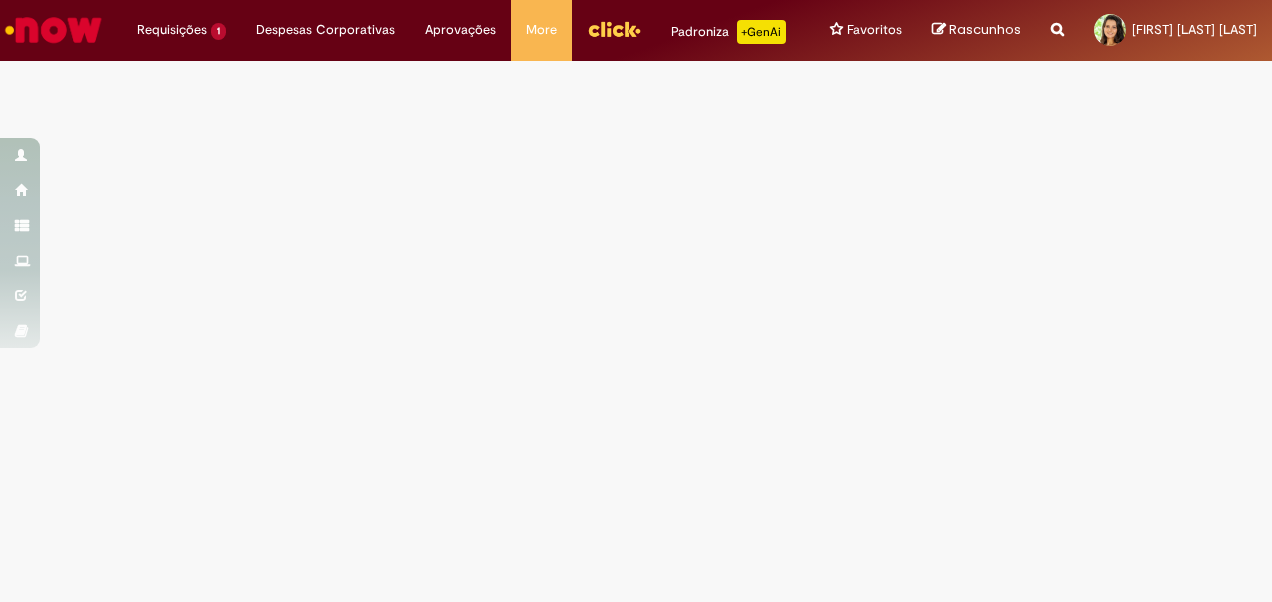scroll, scrollTop: 0, scrollLeft: 0, axis: both 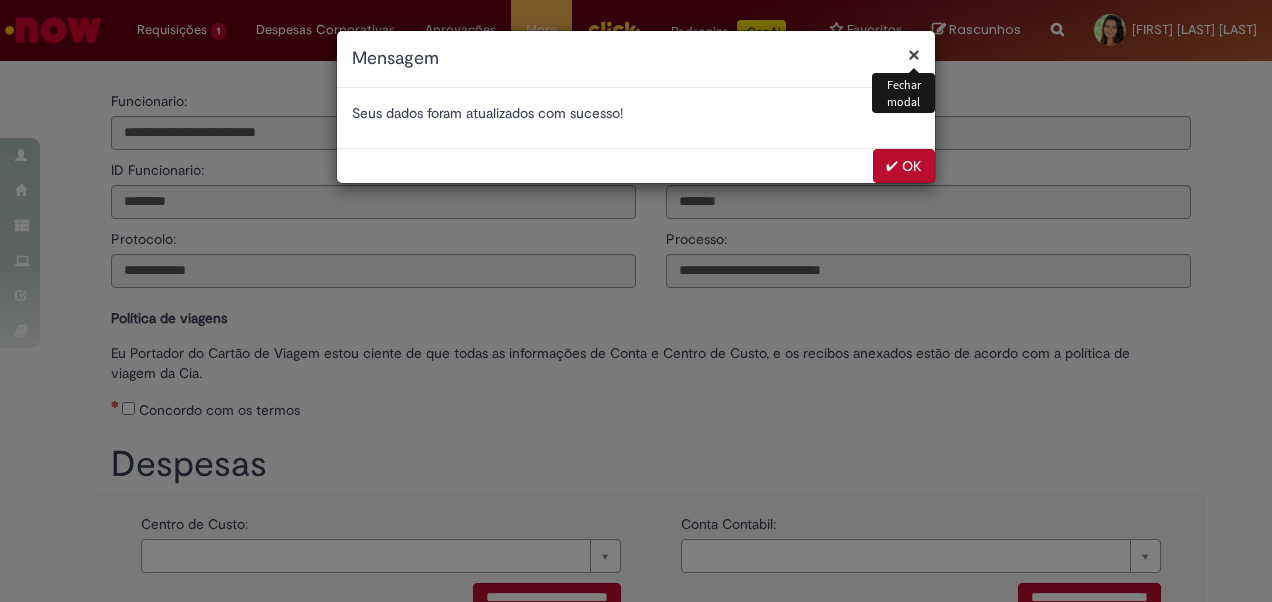 click on "✔ OK" at bounding box center (904, 166) 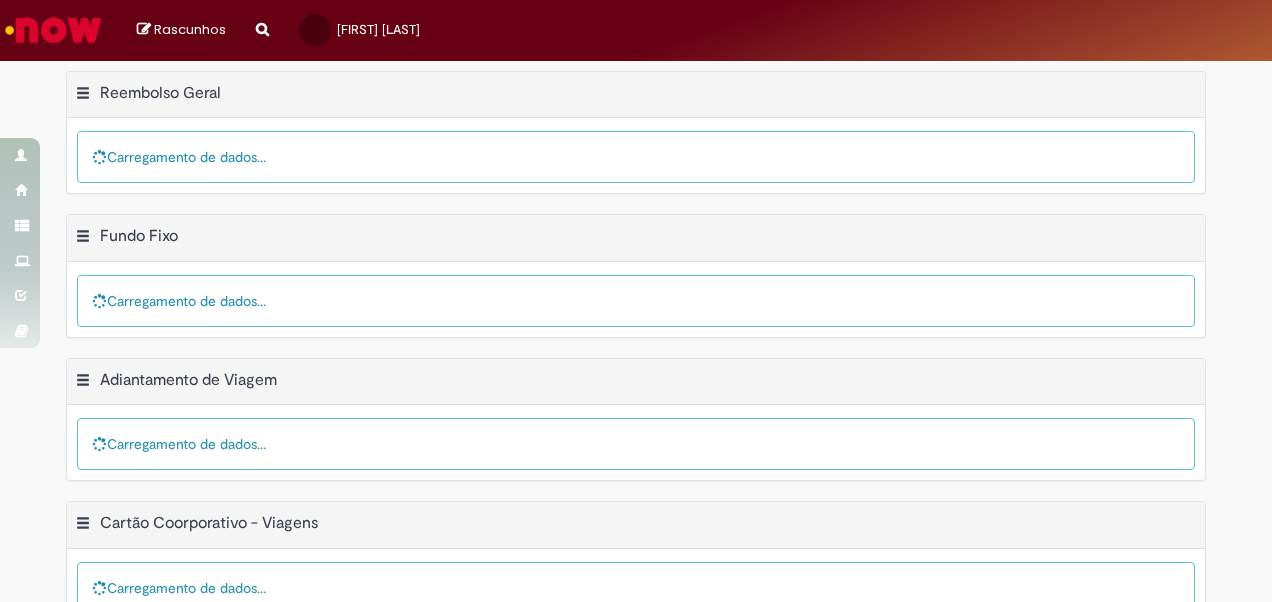 scroll, scrollTop: 0, scrollLeft: 0, axis: both 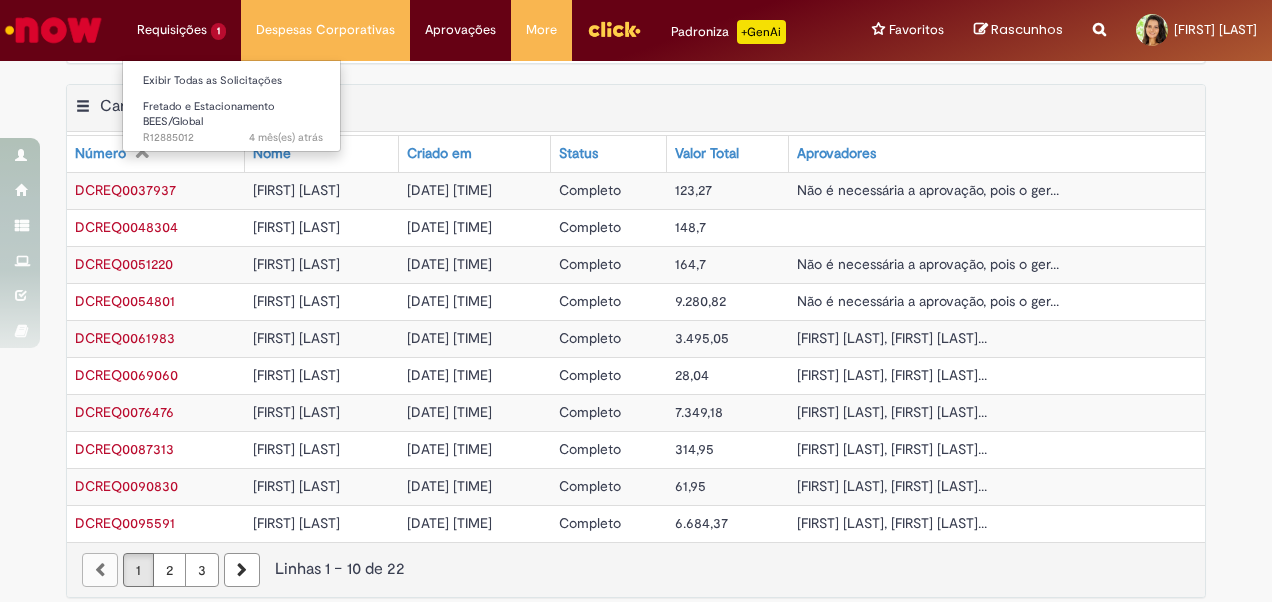 click on "Requisições   1
Exibir Todas as Solicitações
Fretado e Estacionamento BEES/Global
4 mês(es) atrás 4 meses atrás  R12885012" at bounding box center (181, 30) 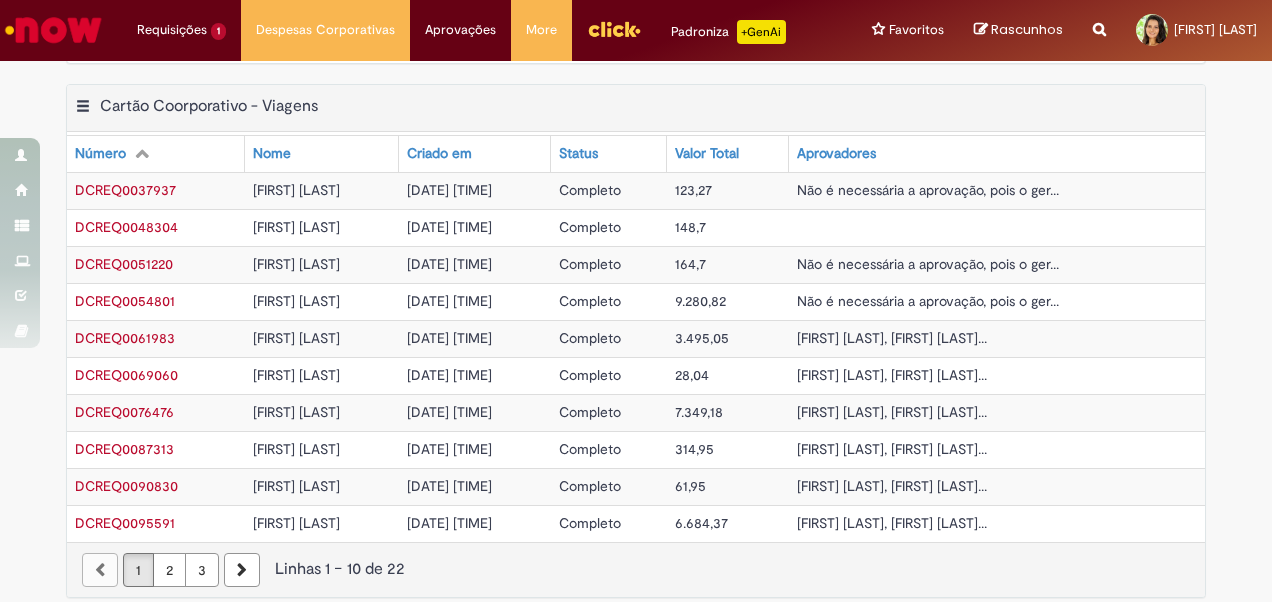 drag, startPoint x: 554, startPoint y: 563, endPoint x: 461, endPoint y: 550, distance: 93.904205 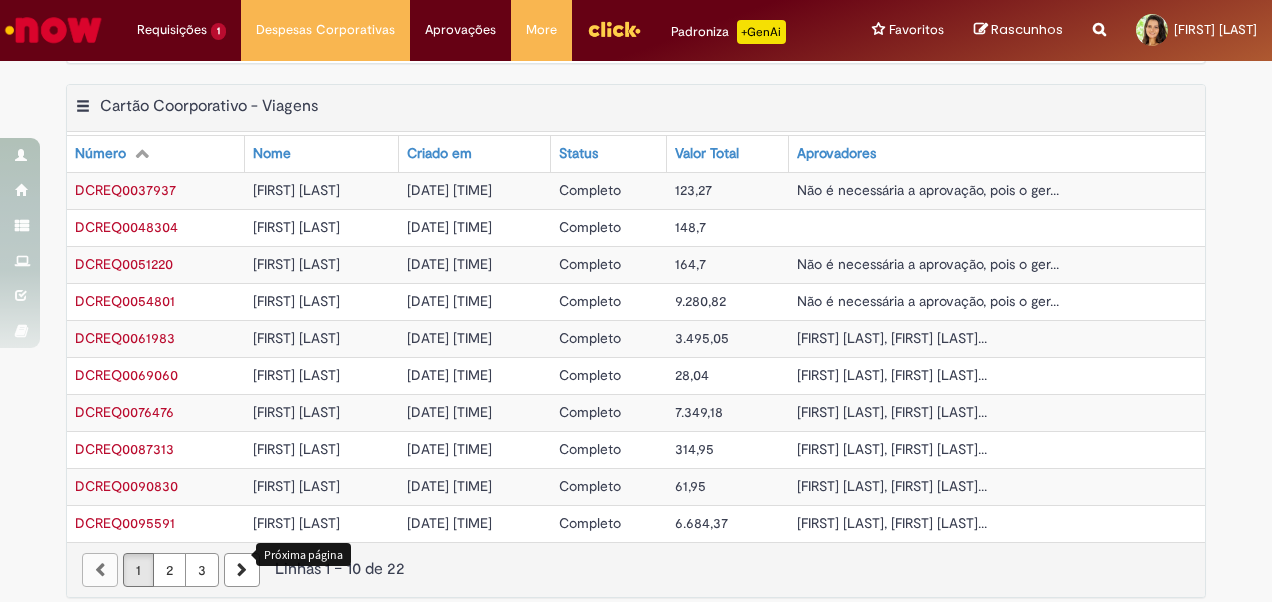 click at bounding box center (242, 570) 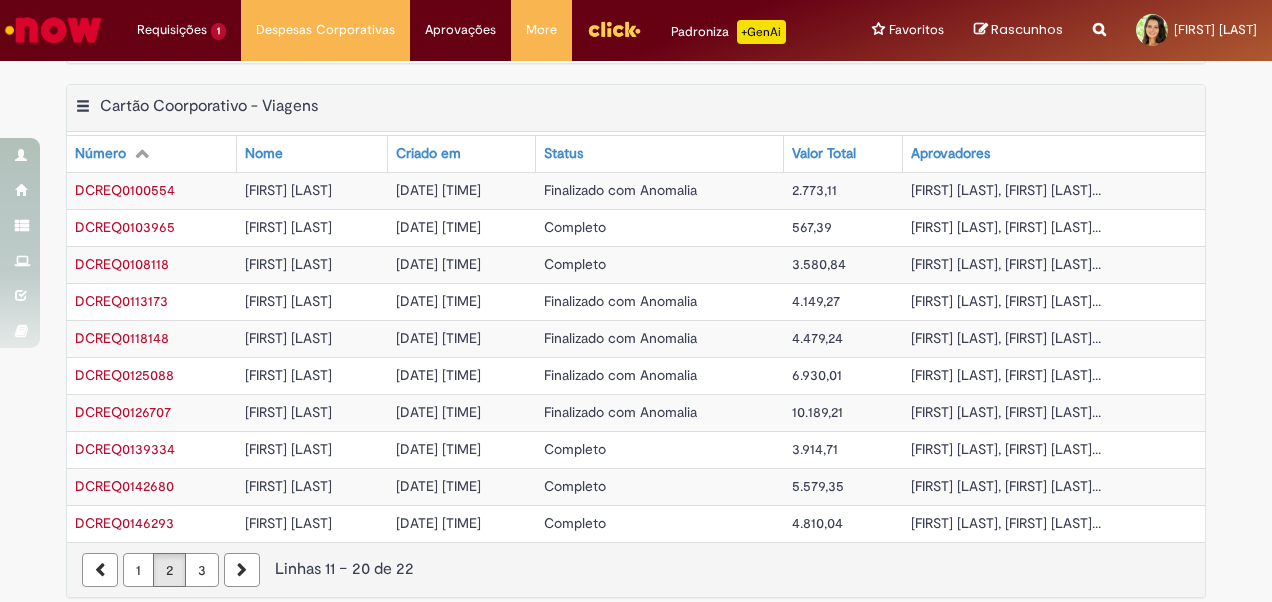 click on "3" at bounding box center [202, 570] 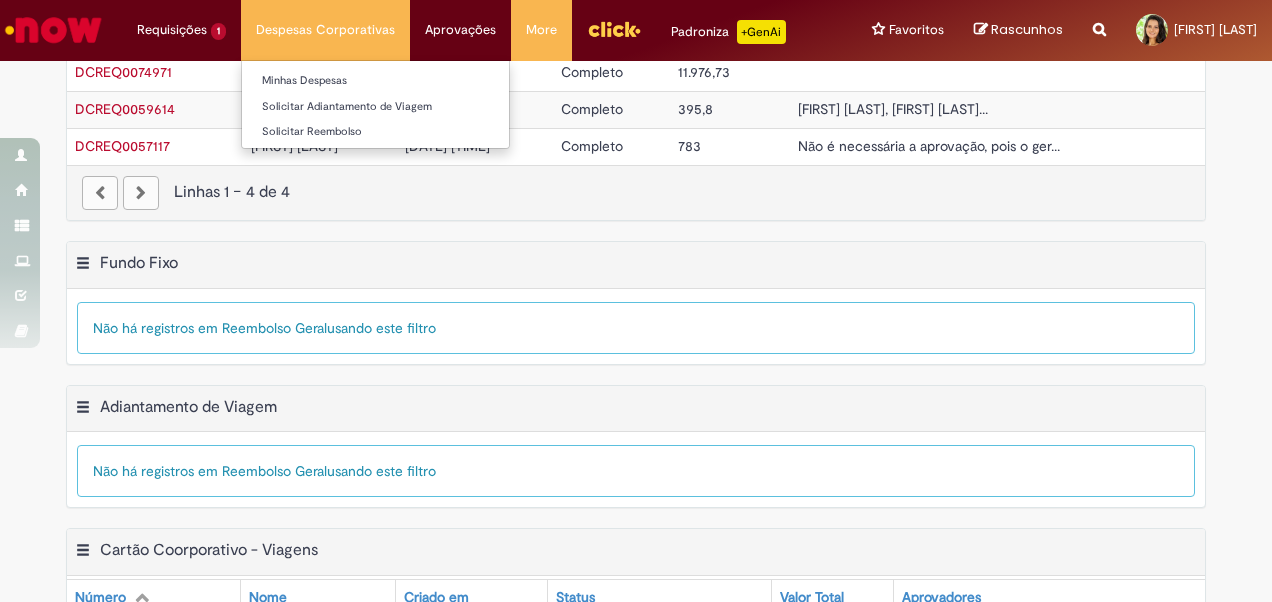 scroll, scrollTop: 0, scrollLeft: 0, axis: both 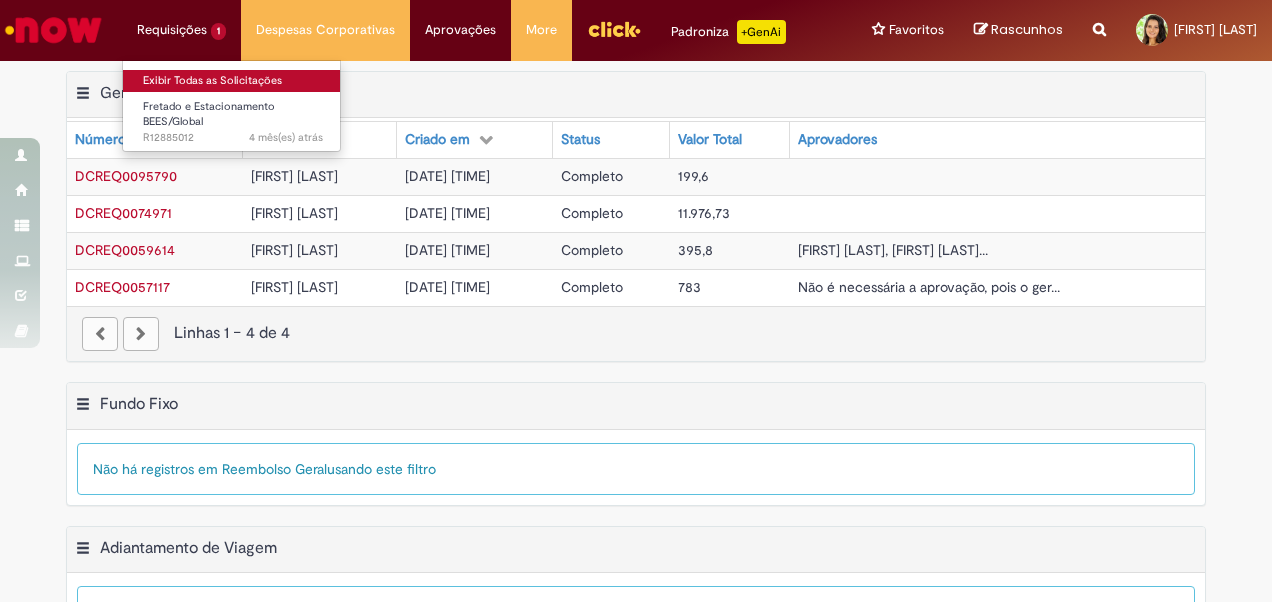click on "Exibir Todas as Solicitações" at bounding box center (233, 81) 